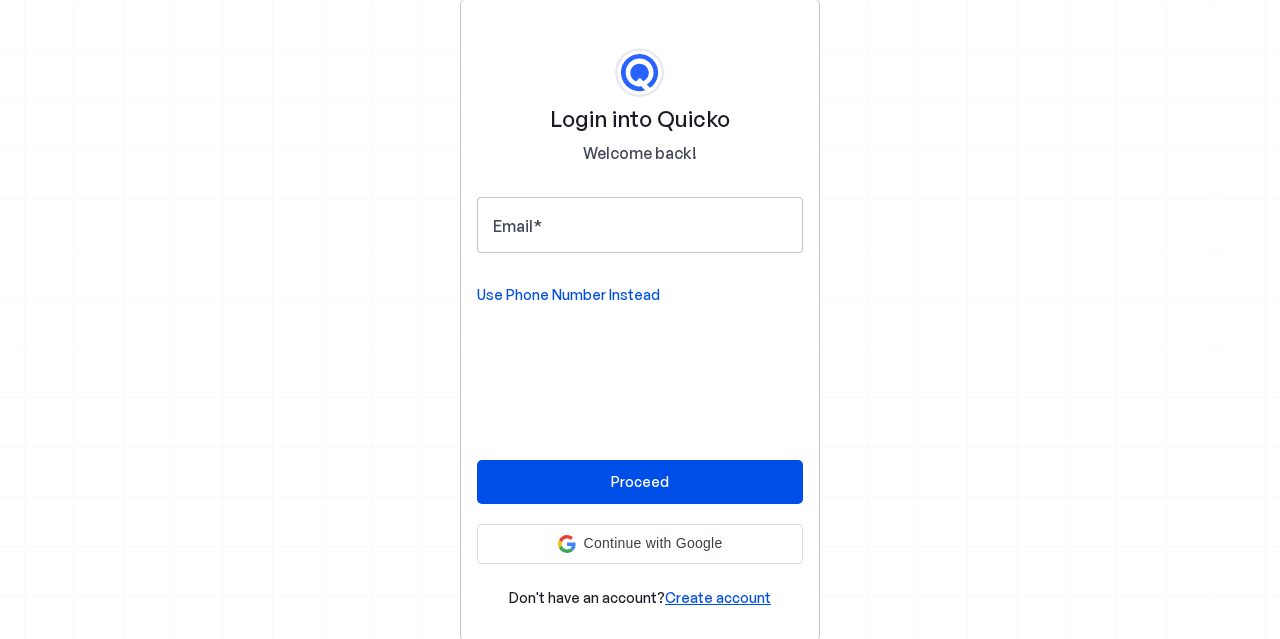 scroll, scrollTop: 0, scrollLeft: 0, axis: both 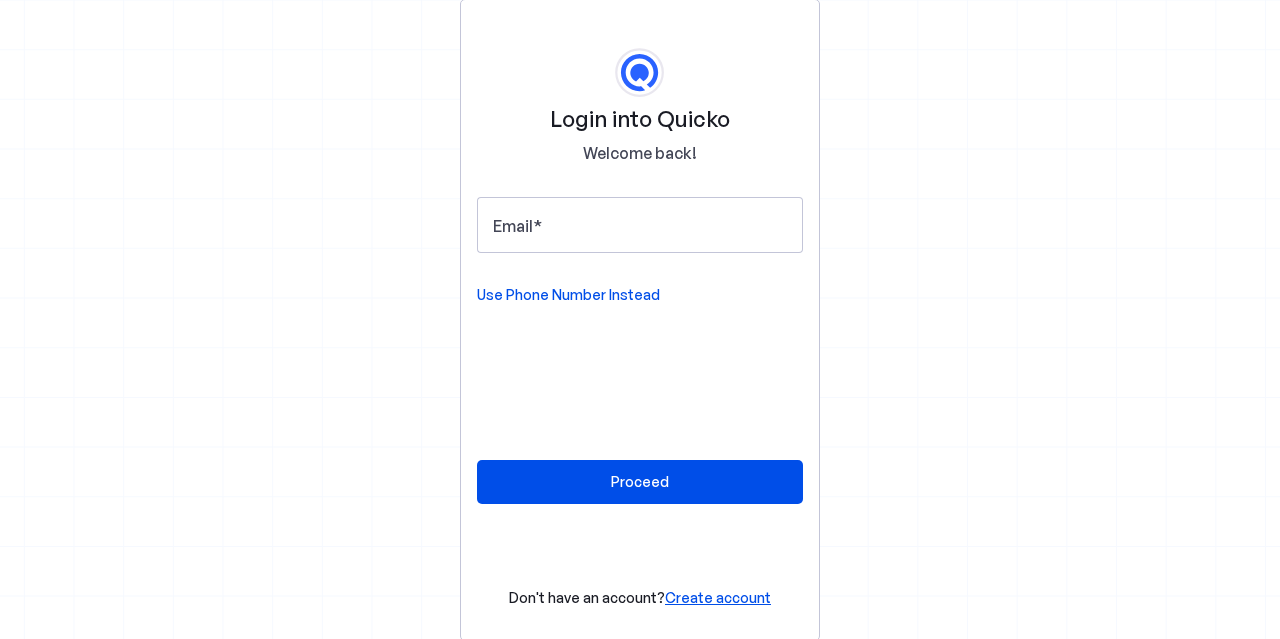 click at bounding box center (640, 263) 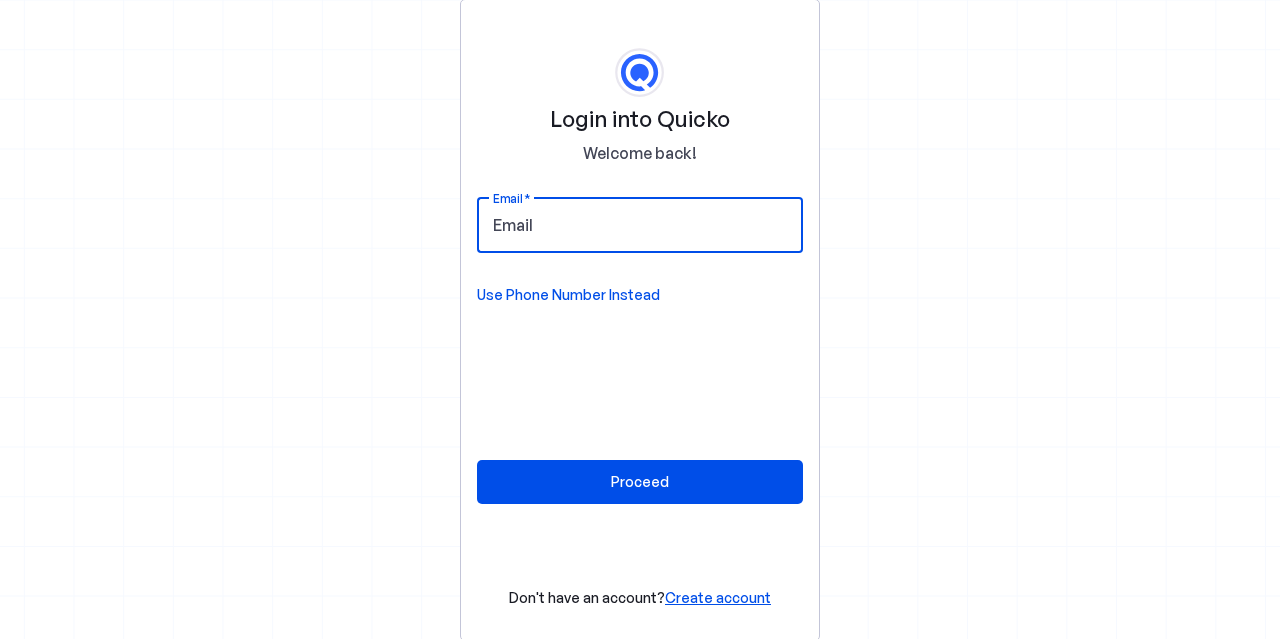 click on "Email" at bounding box center [640, 225] 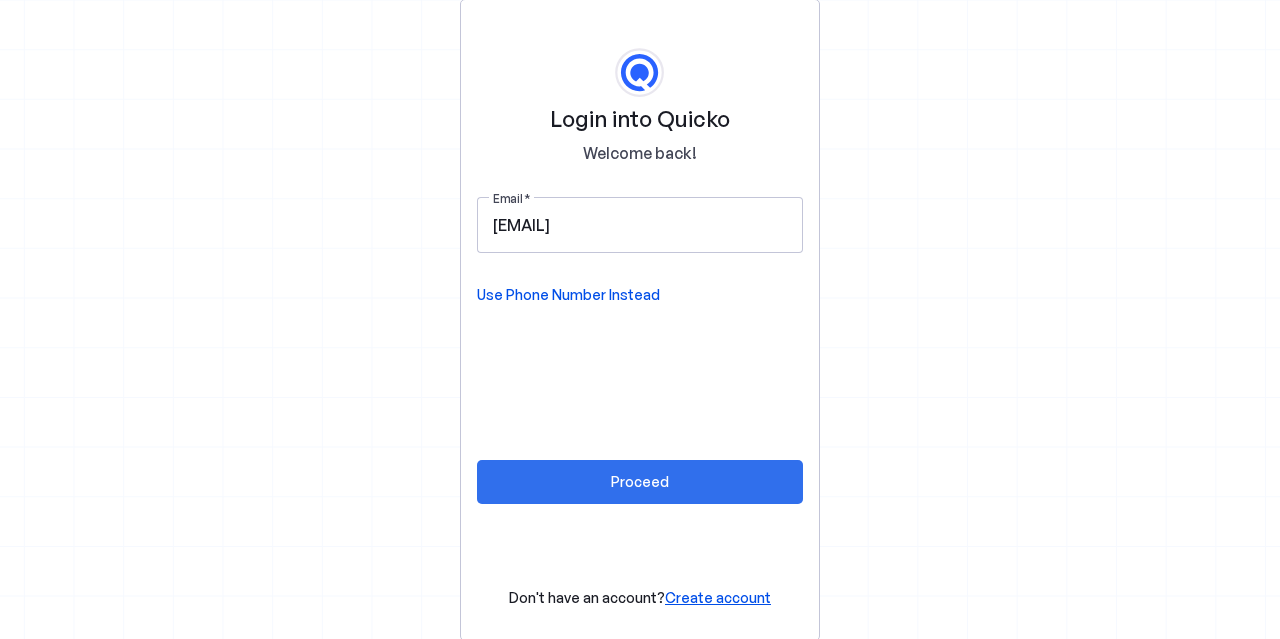 click at bounding box center [640, 482] 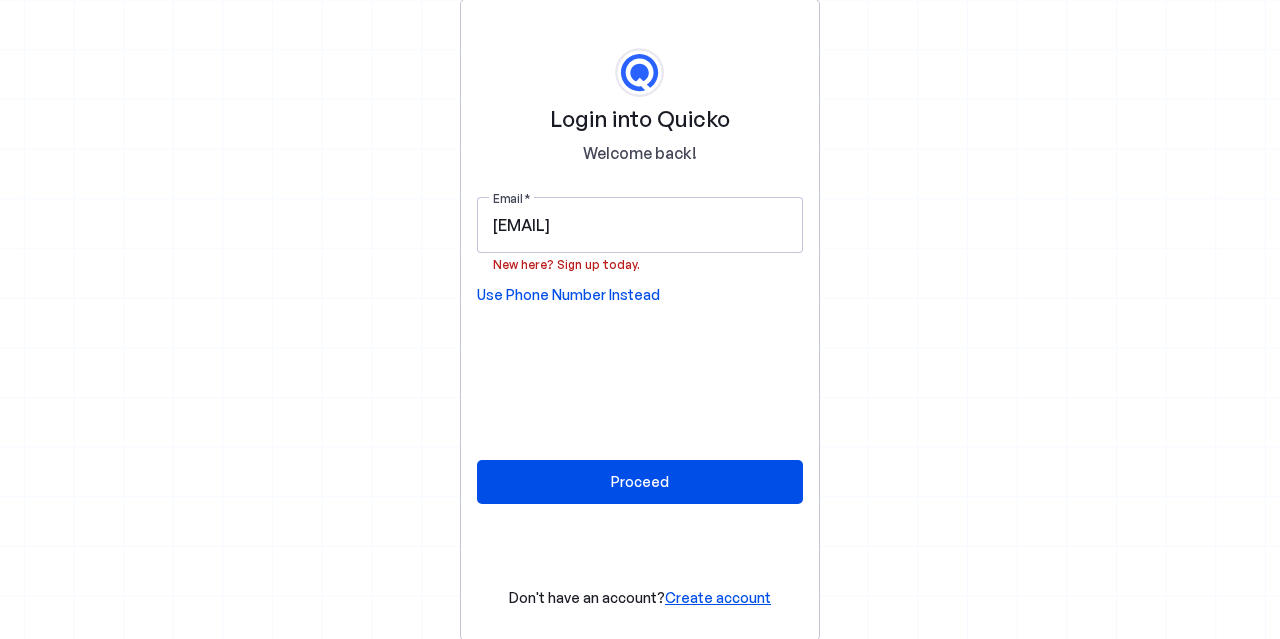 click on "Create account" at bounding box center (718, 597) 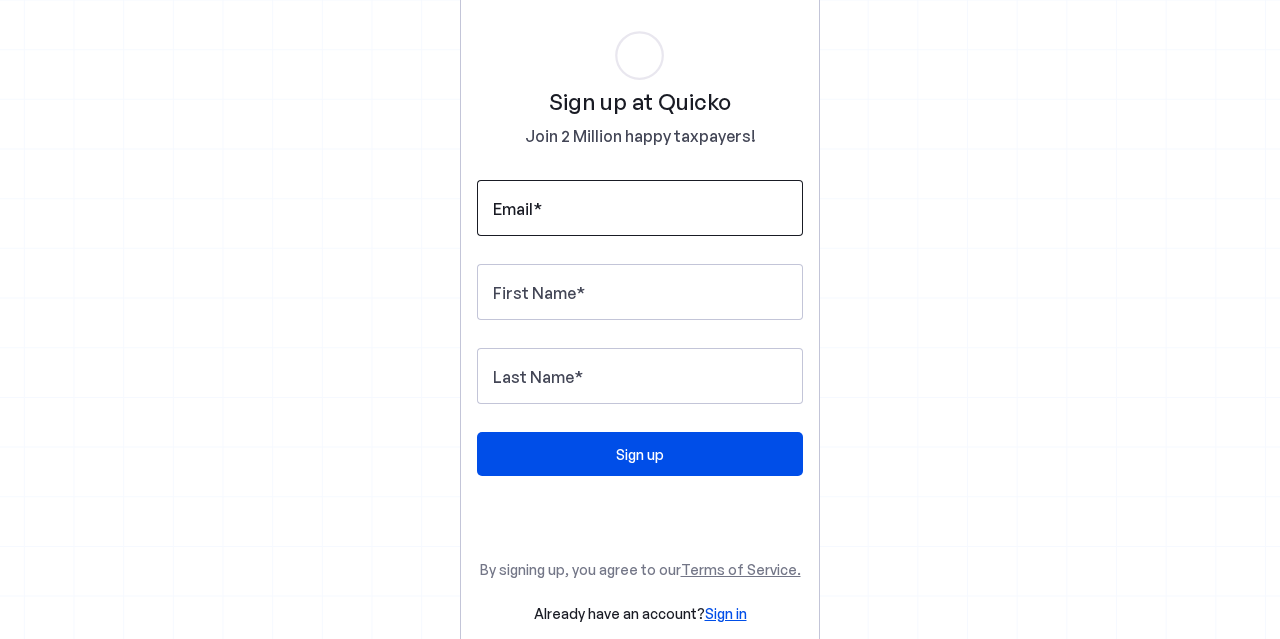 click on "Email" at bounding box center [640, 208] 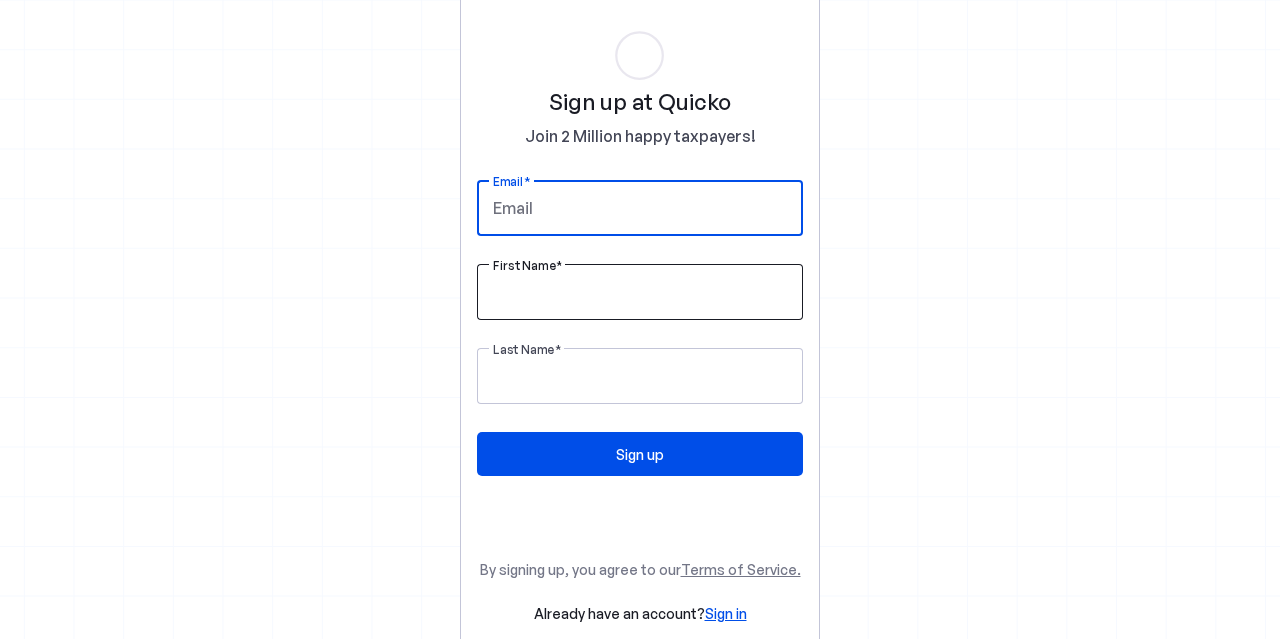 type on "[EMAIL]" 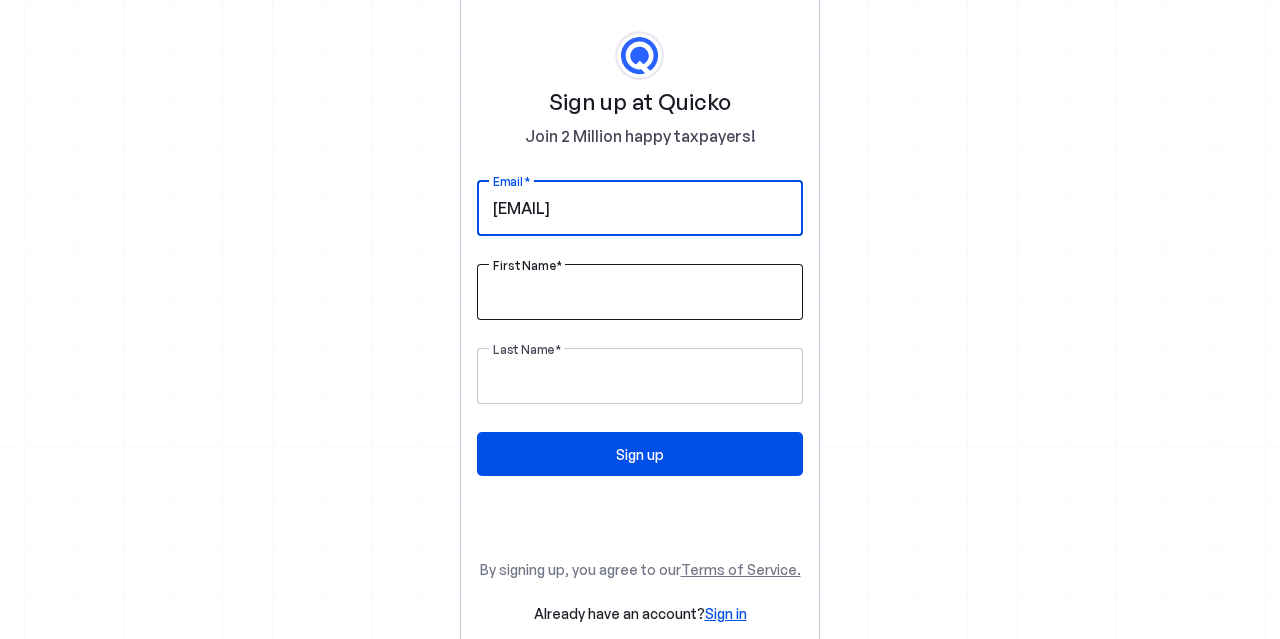 type on "[FIRST]" 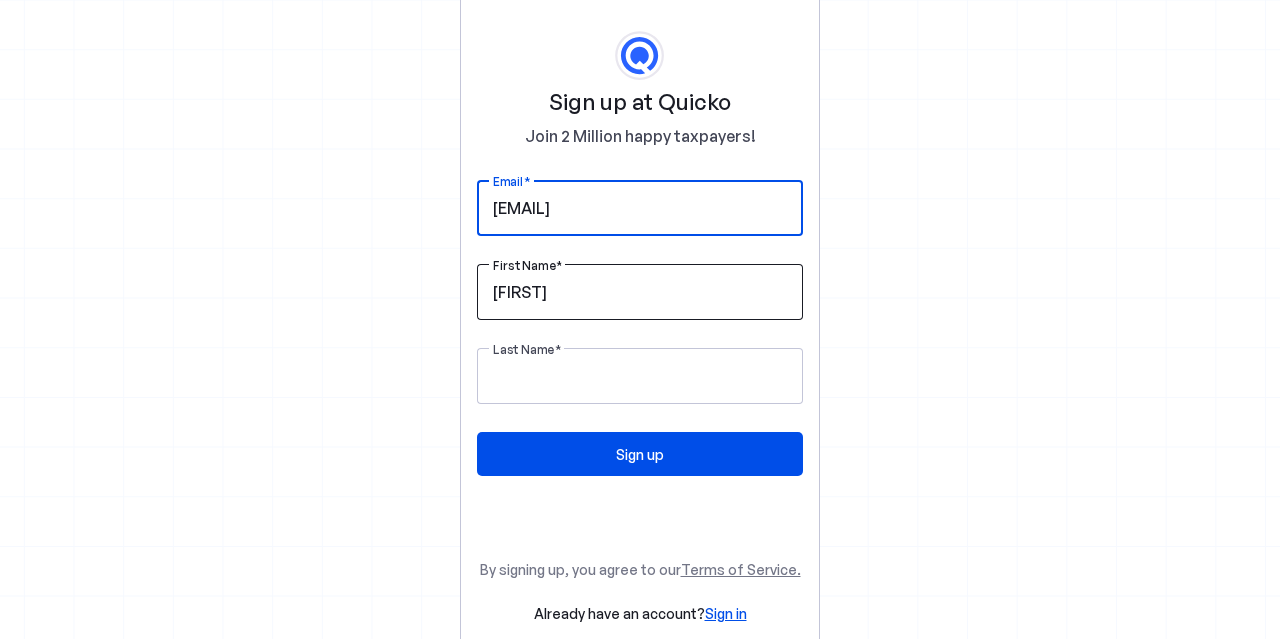 type on "[LAST]" 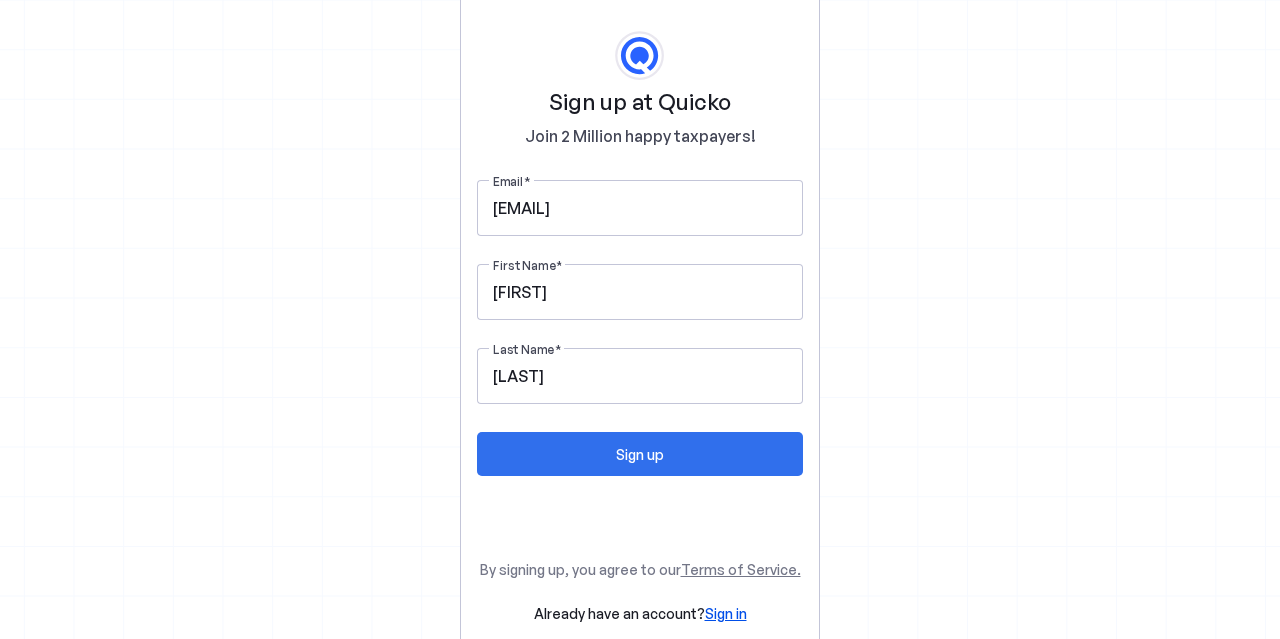 click at bounding box center (640, 454) 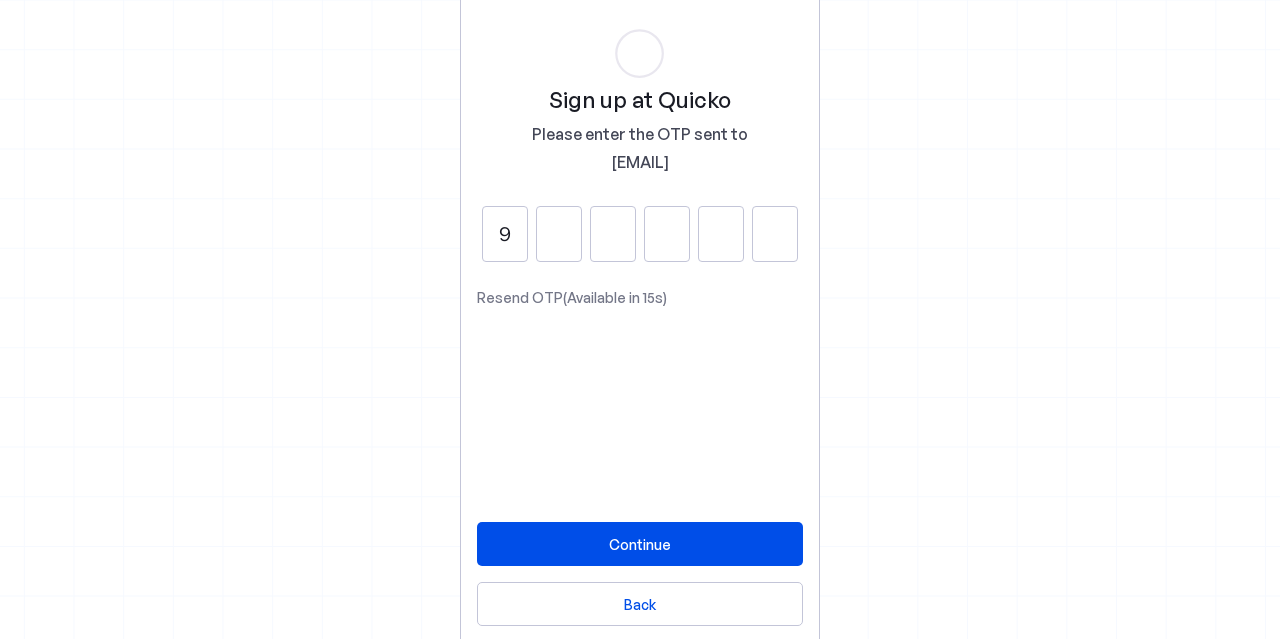 type on "9" 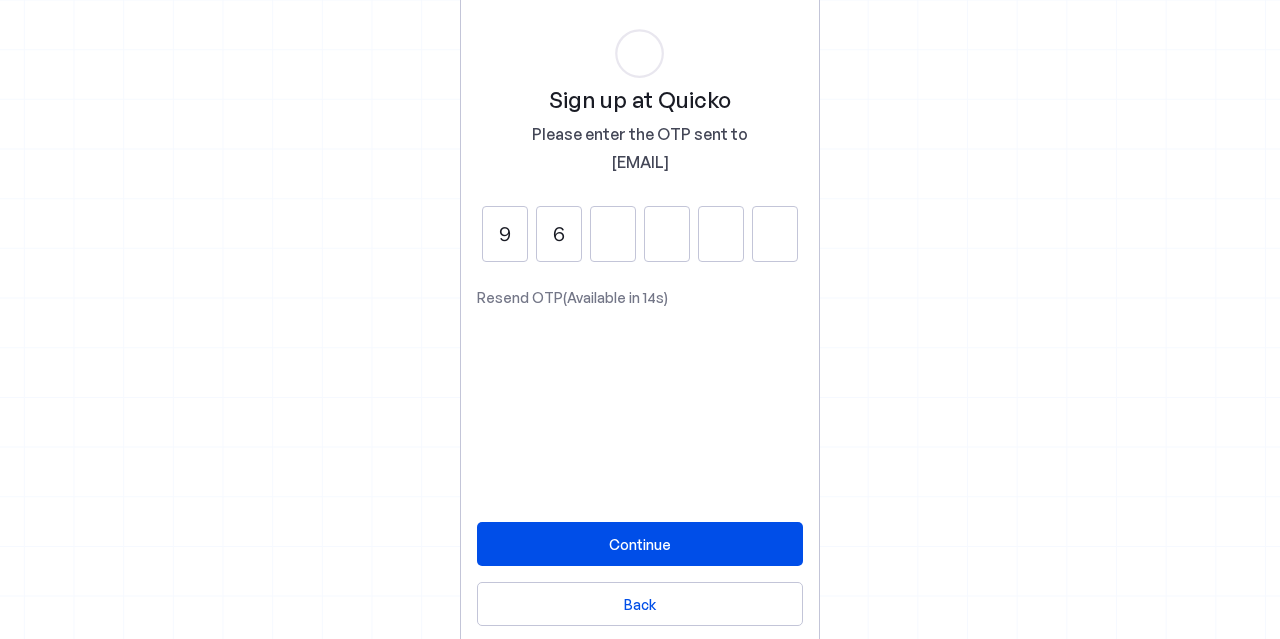 type on "6" 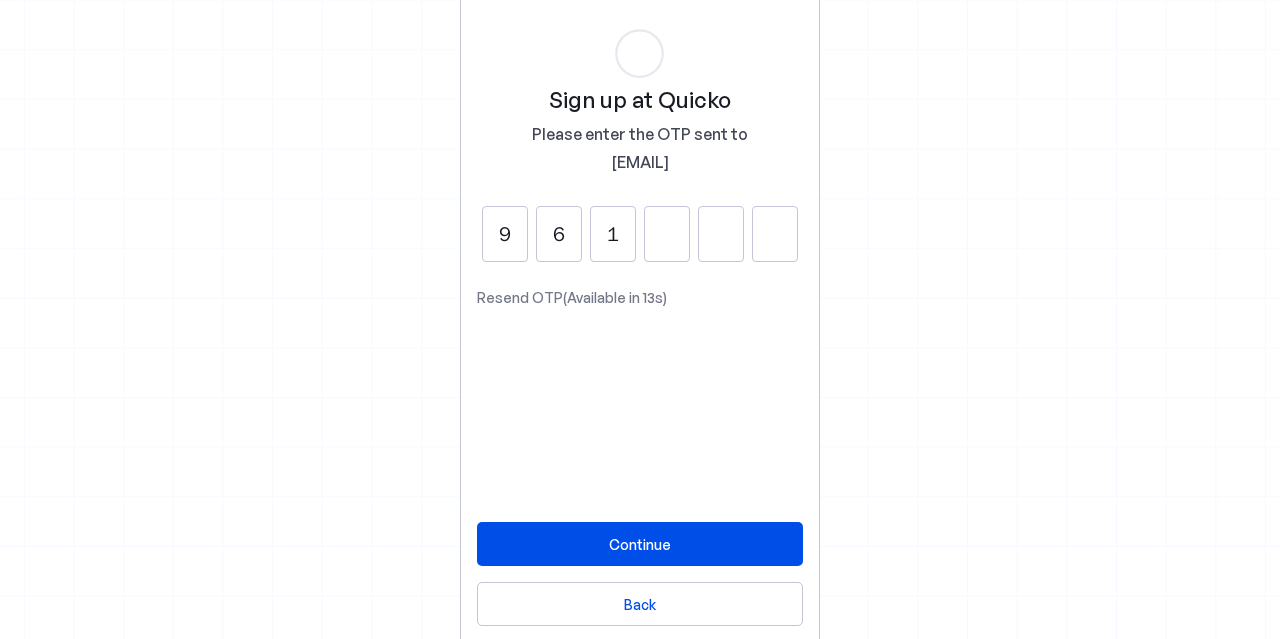 type on "1" 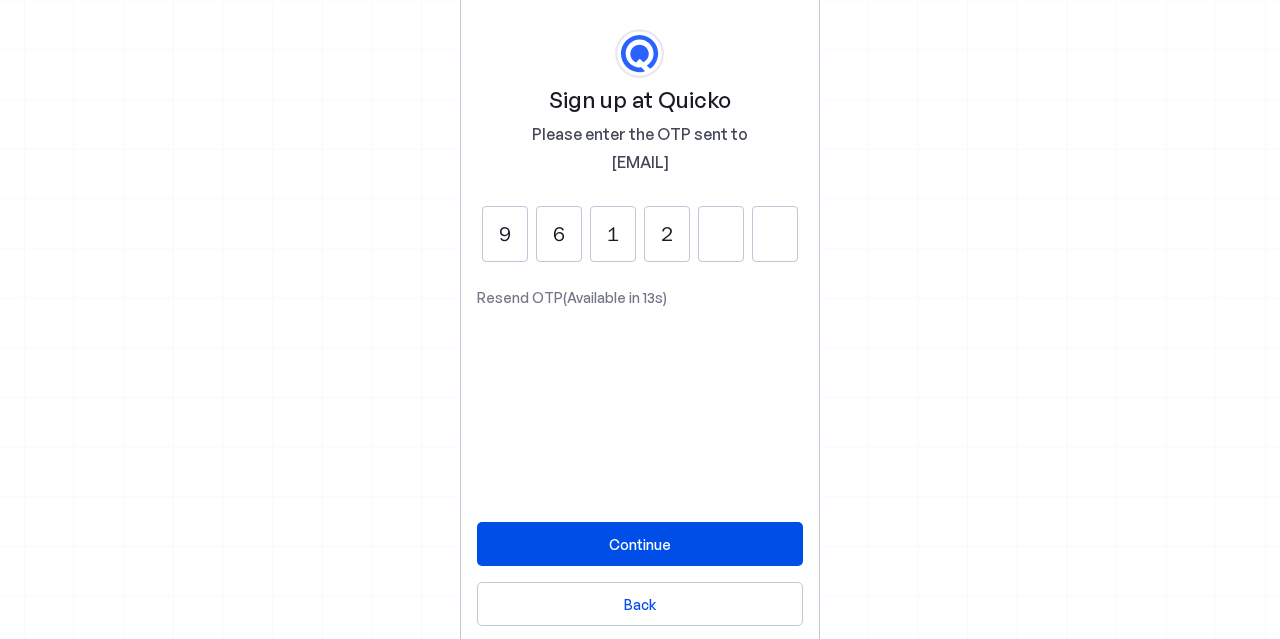 type on "2" 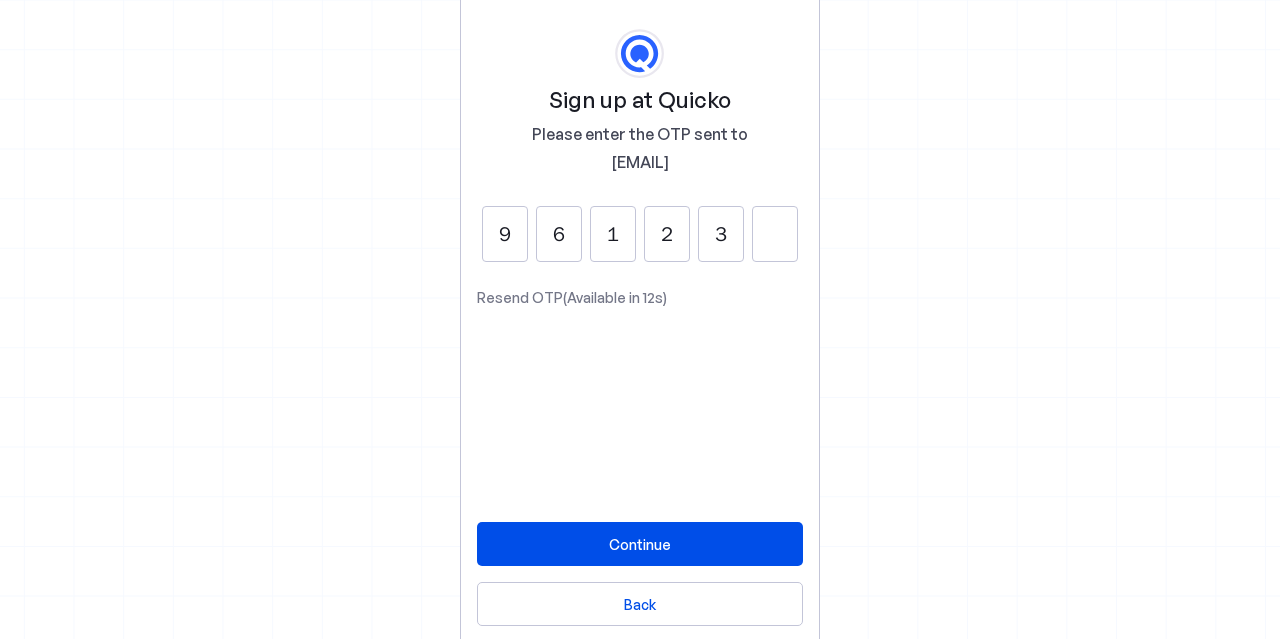 type on "3" 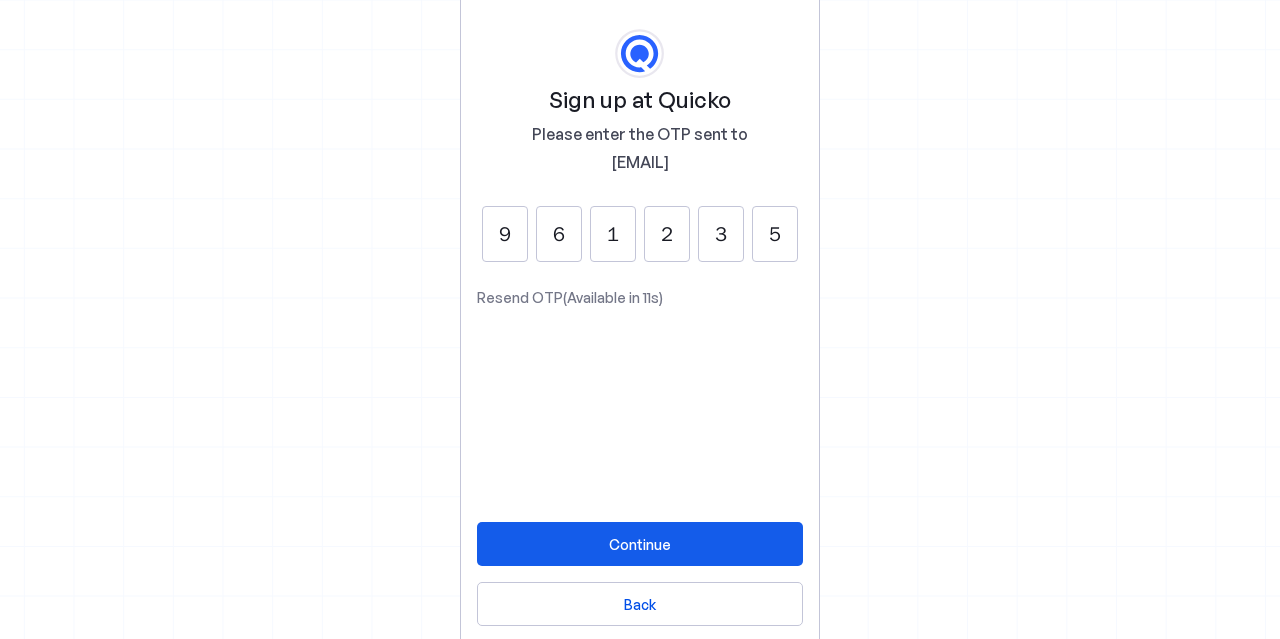 type on "5" 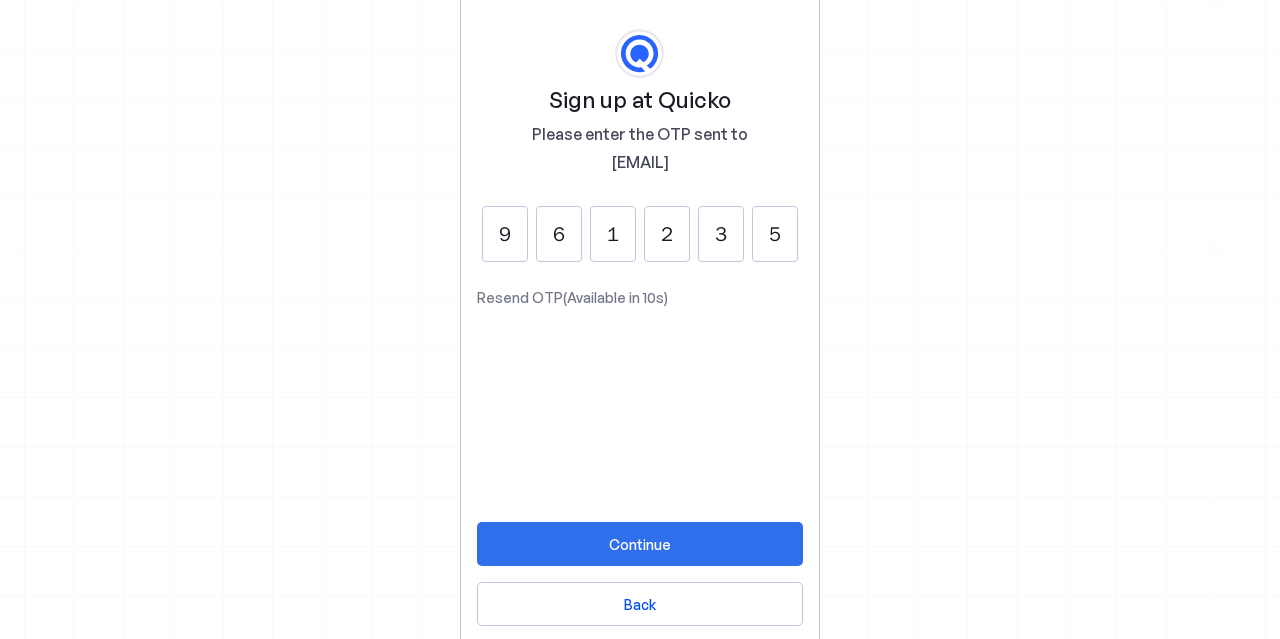 click at bounding box center [640, 544] 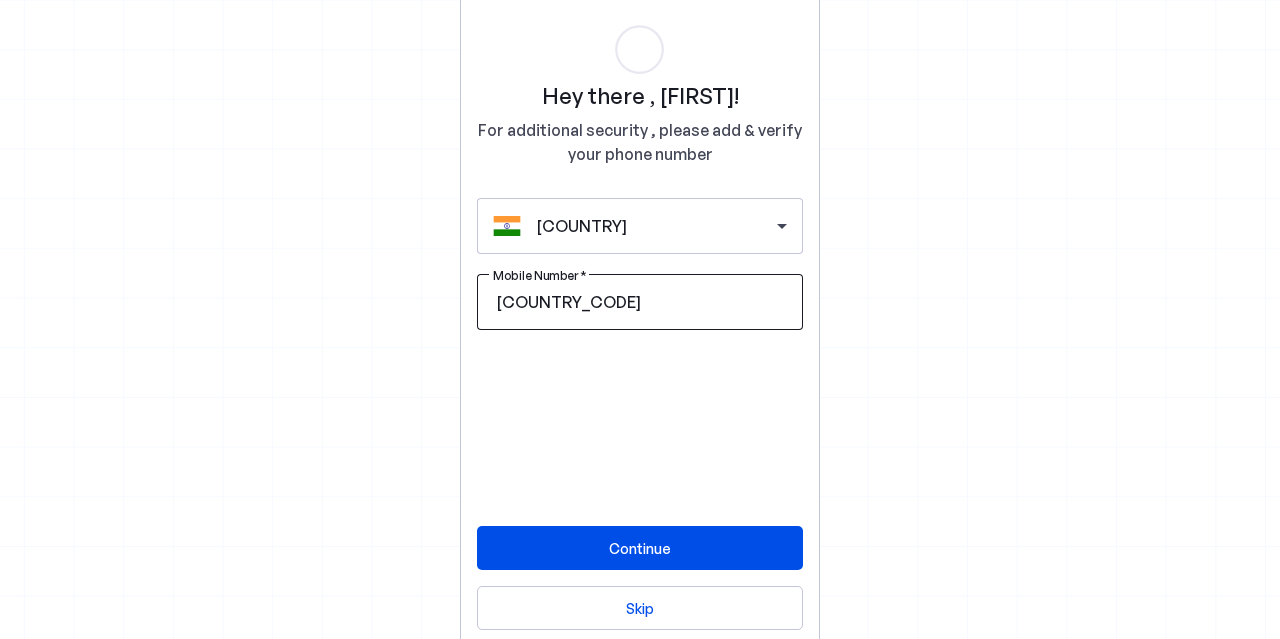 click on "Mobile Number" at bounding box center (716, 302) 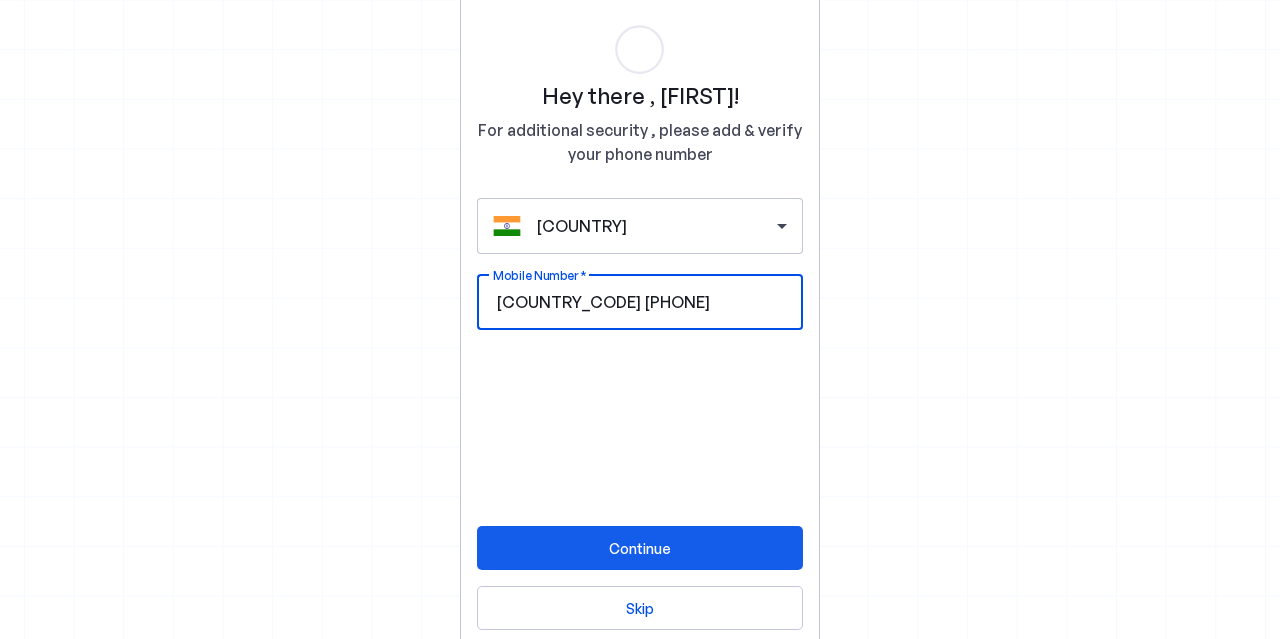 type on "[PHONE]" 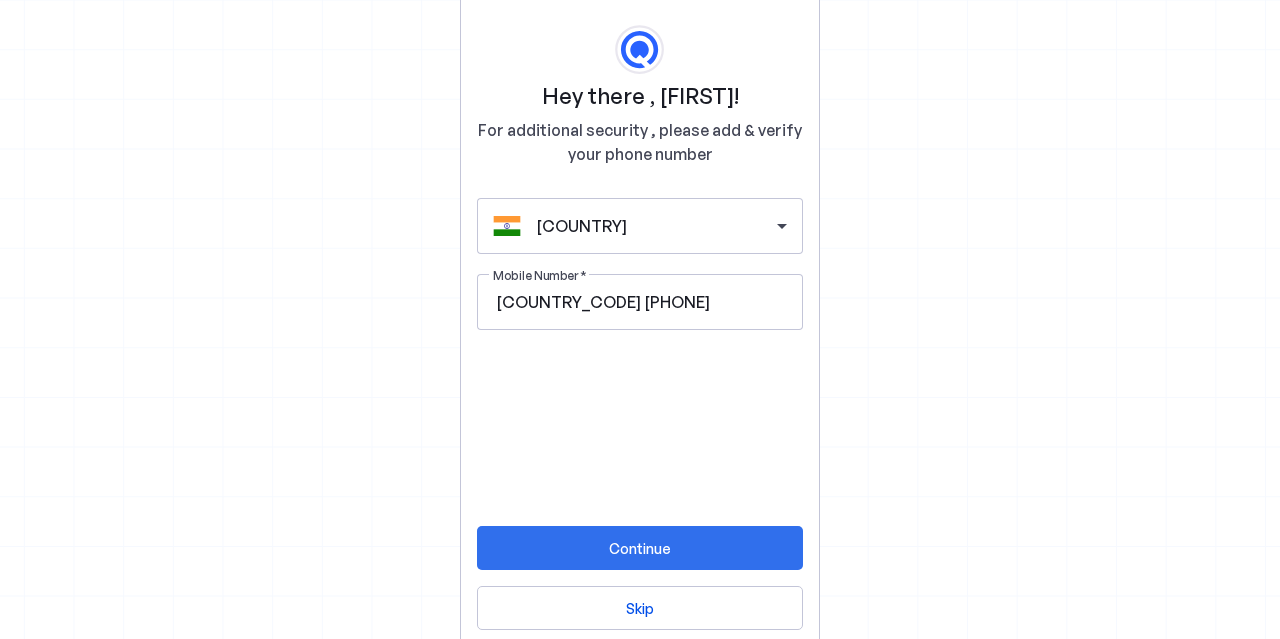 click at bounding box center (640, 548) 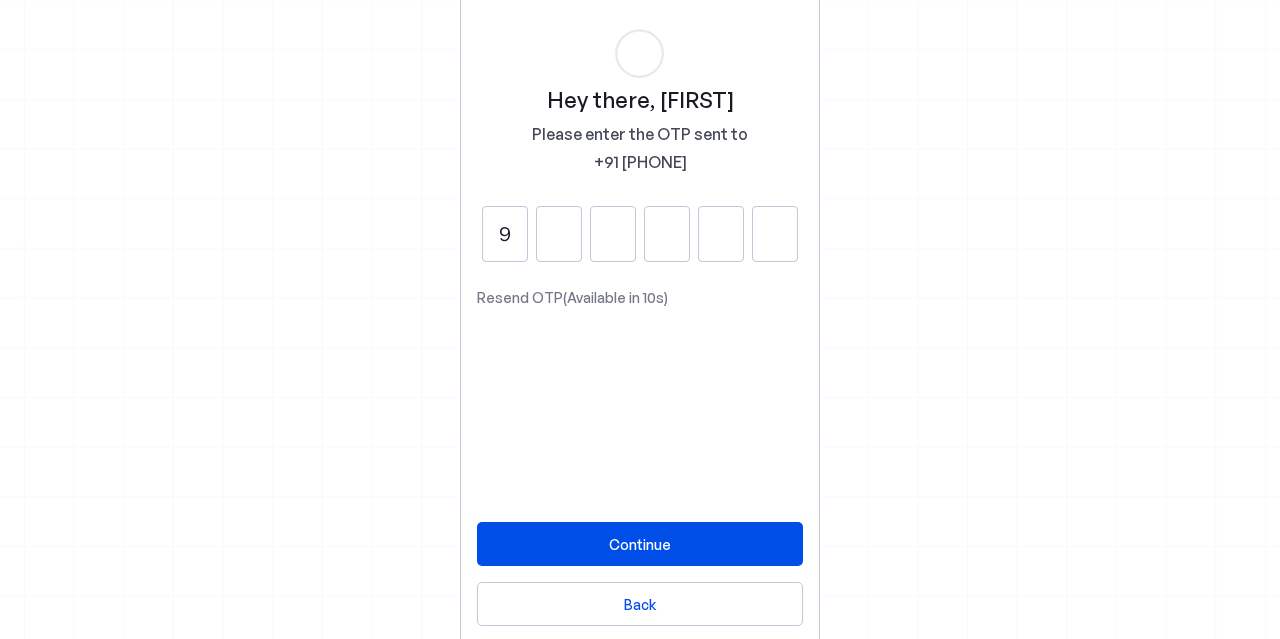 type on "9" 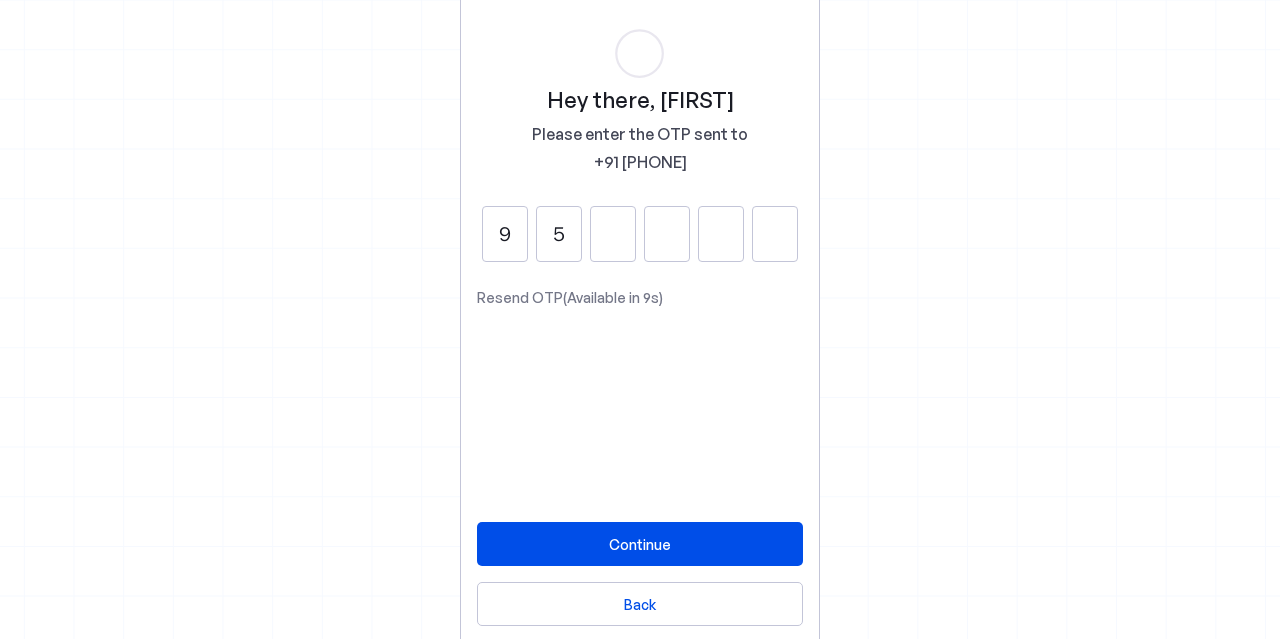 type on "5" 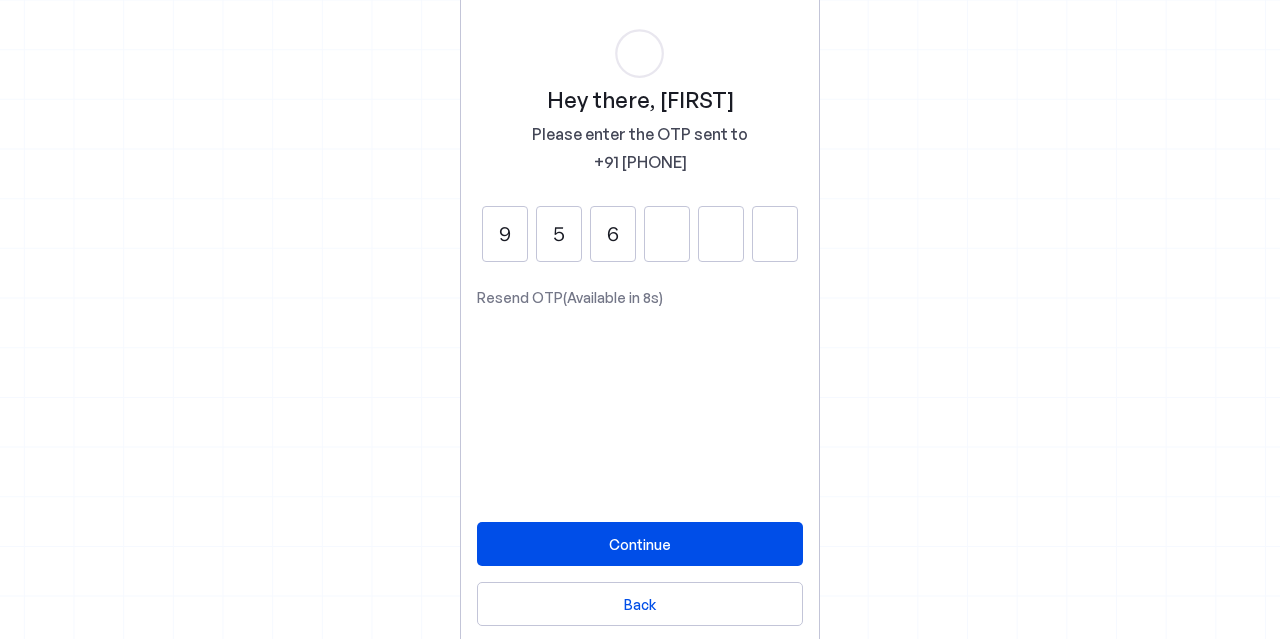 type on "6" 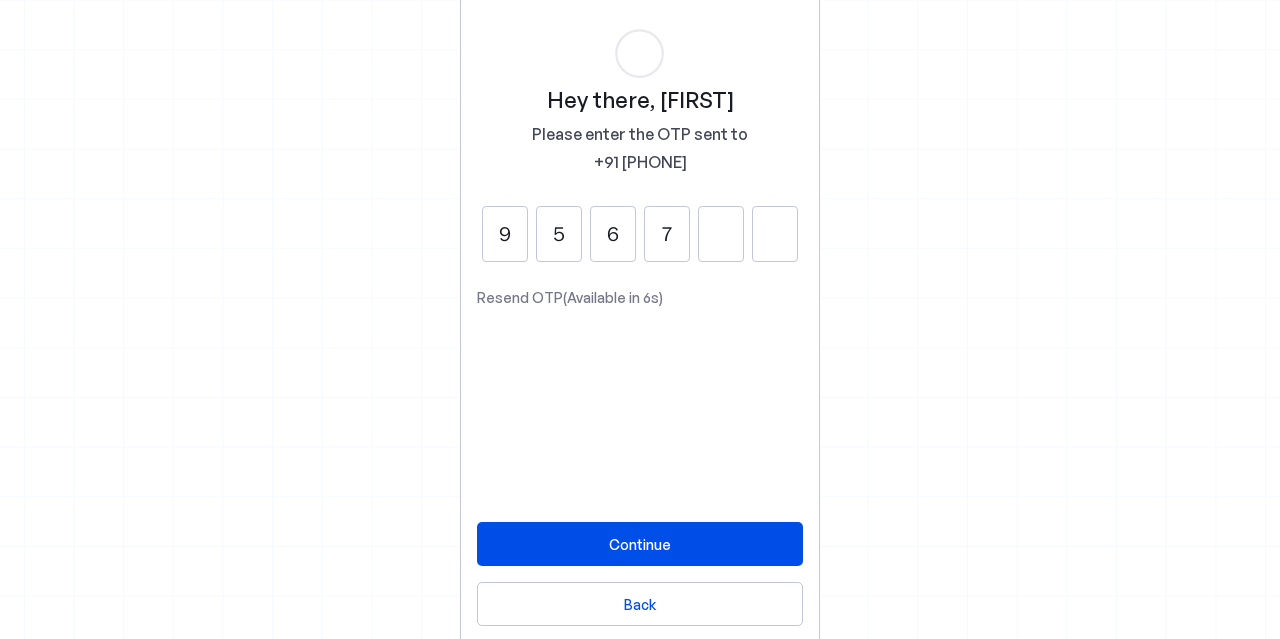 type on "7" 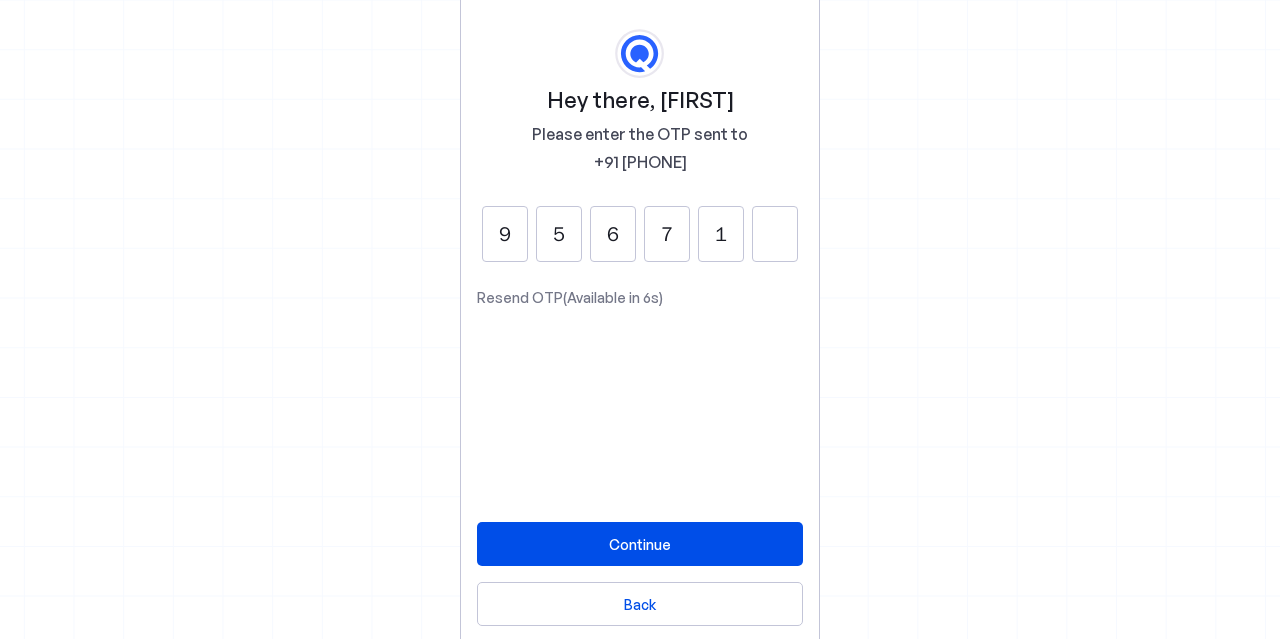 type on "1" 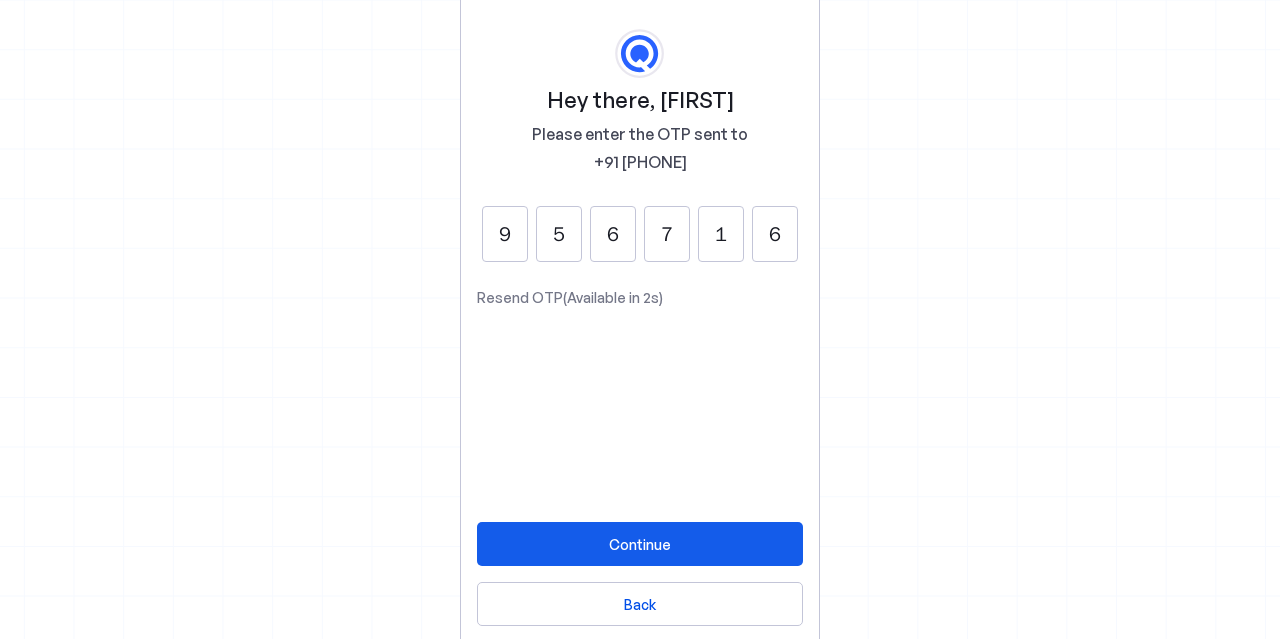 type on "6" 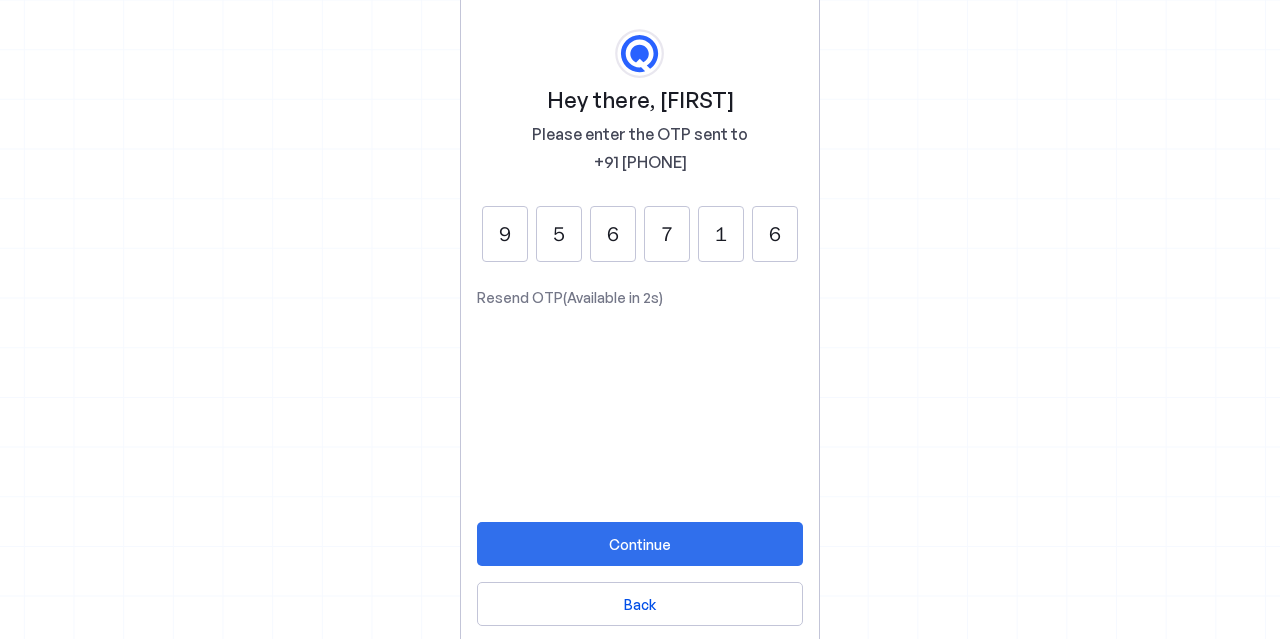 click at bounding box center (640, 544) 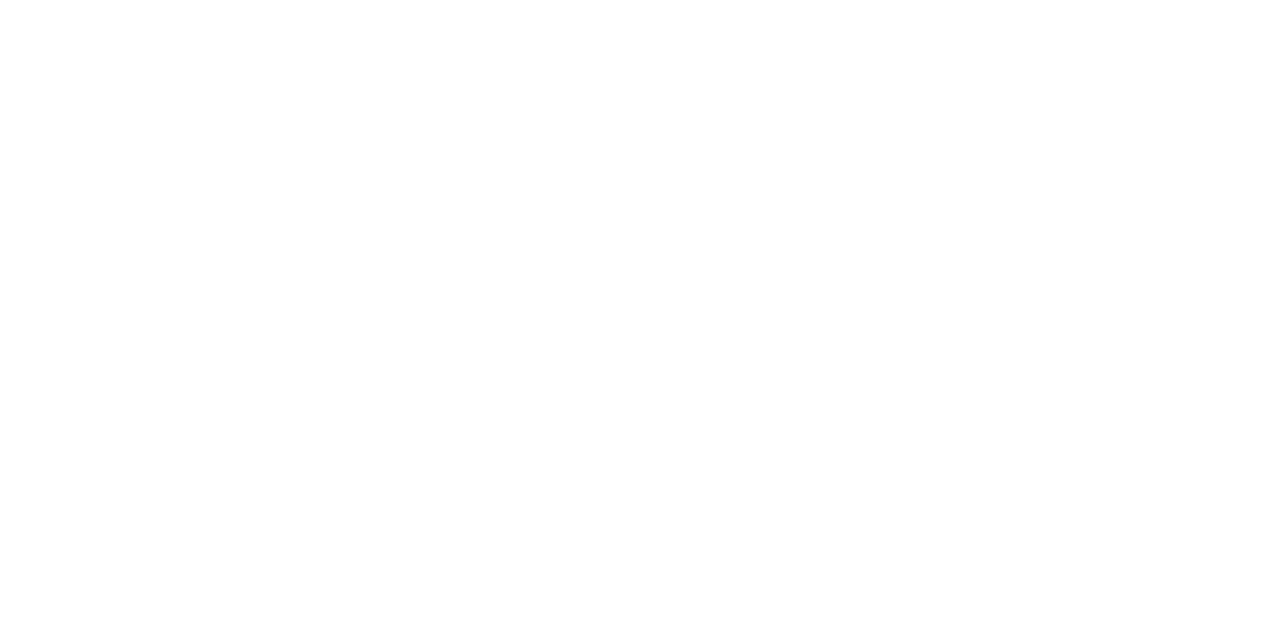 scroll, scrollTop: 0, scrollLeft: 0, axis: both 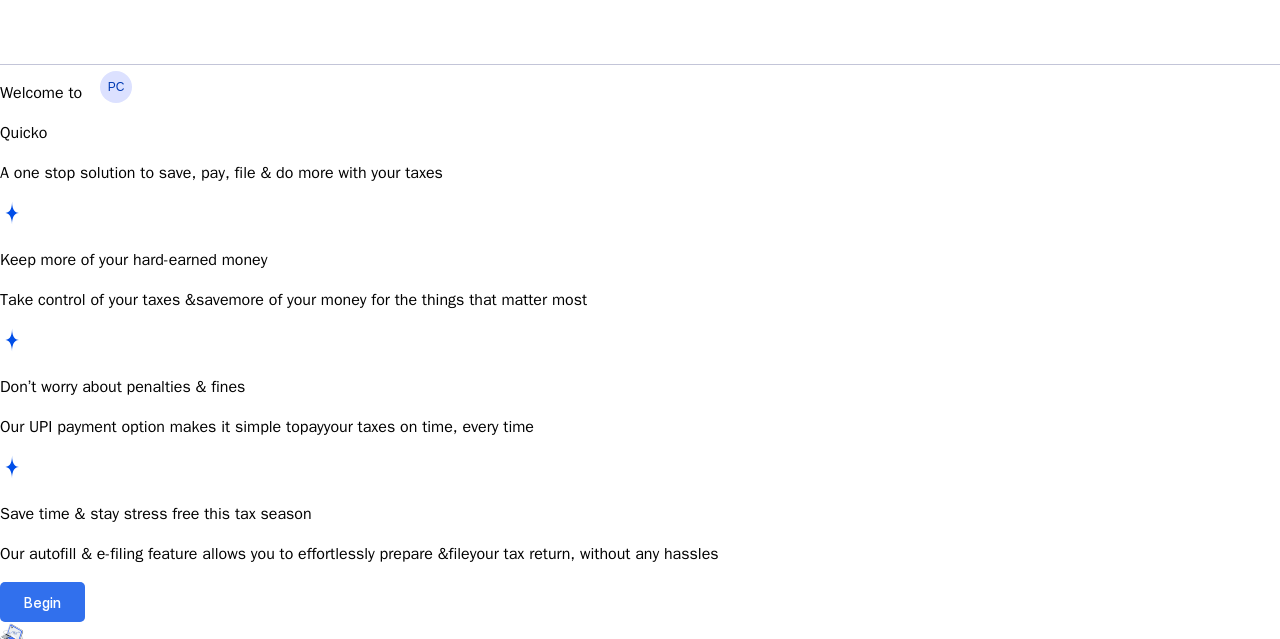 click at bounding box center (42, 602) 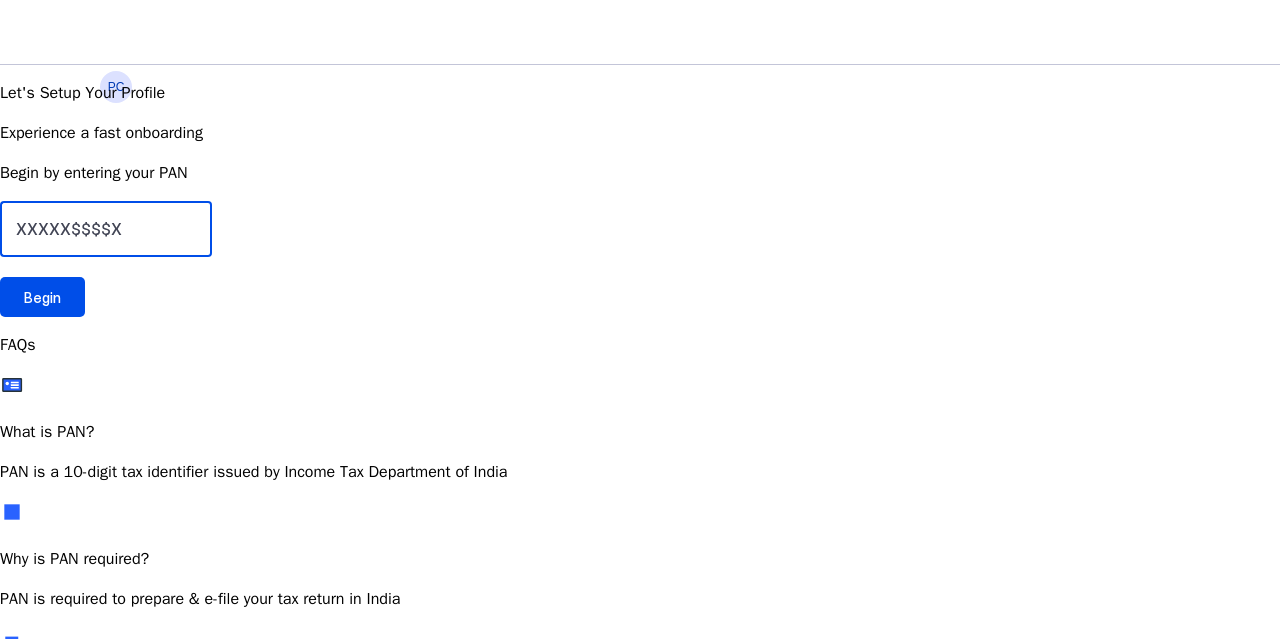 click at bounding box center [106, 229] 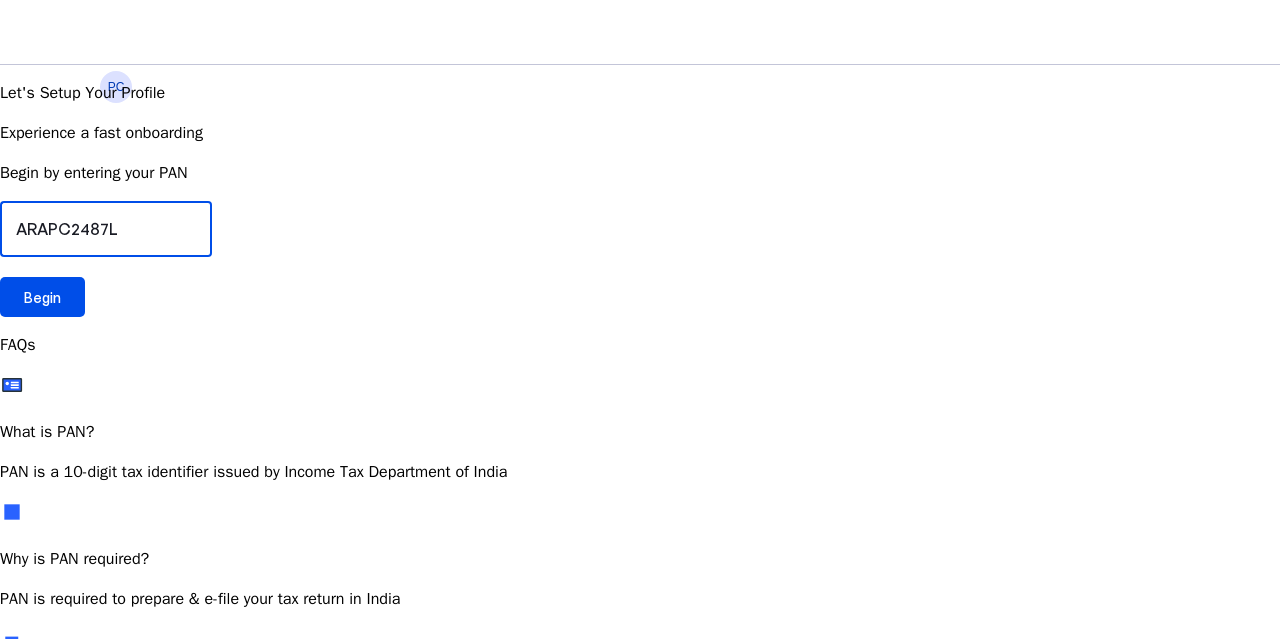 type on "ARAPC2487L" 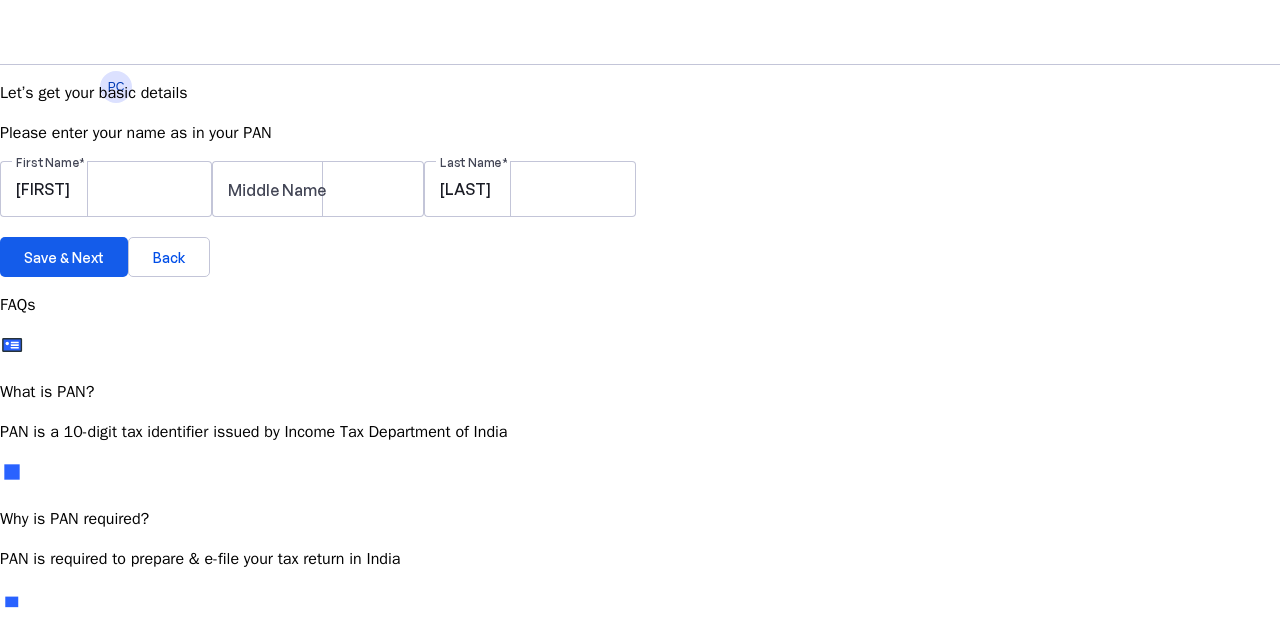 click at bounding box center (64, 257) 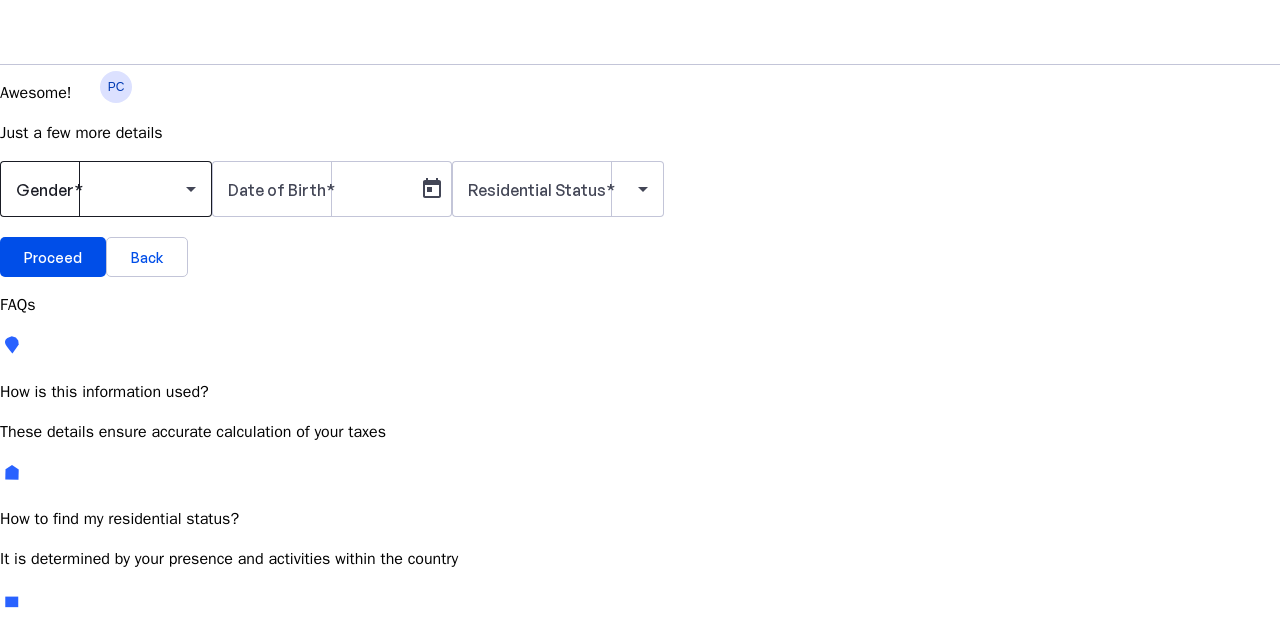 click at bounding box center (101, 189) 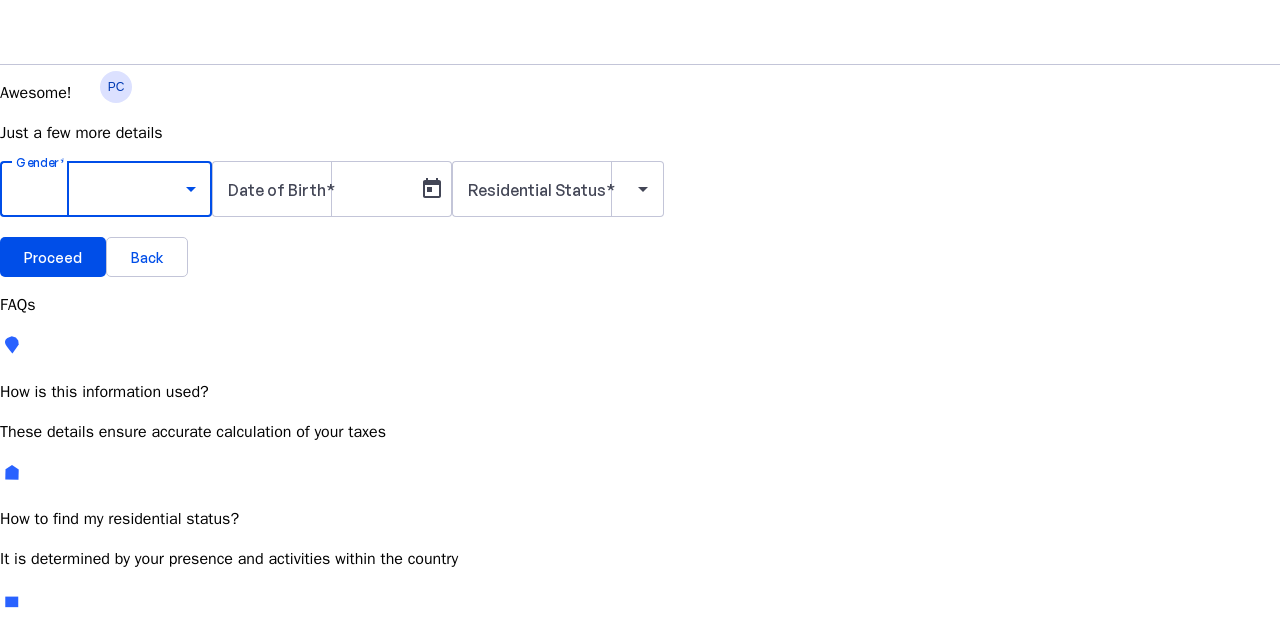 click on "Male" at bounding box center [154, 746] 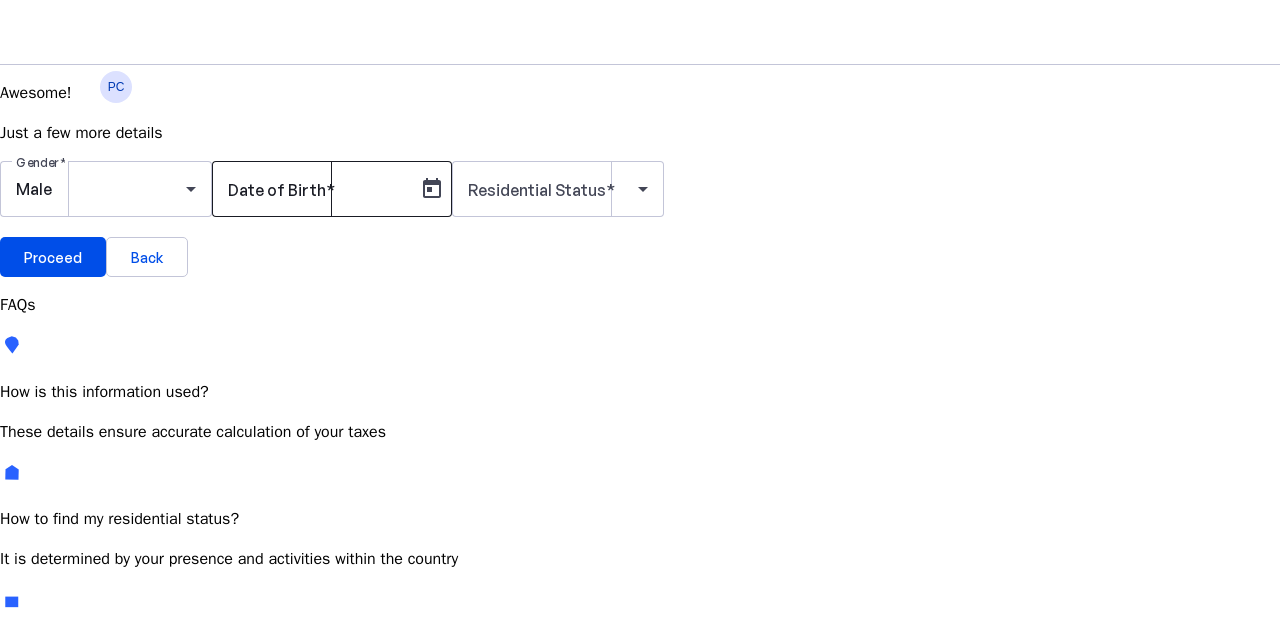 click on "Date of Birth" at bounding box center [277, 190] 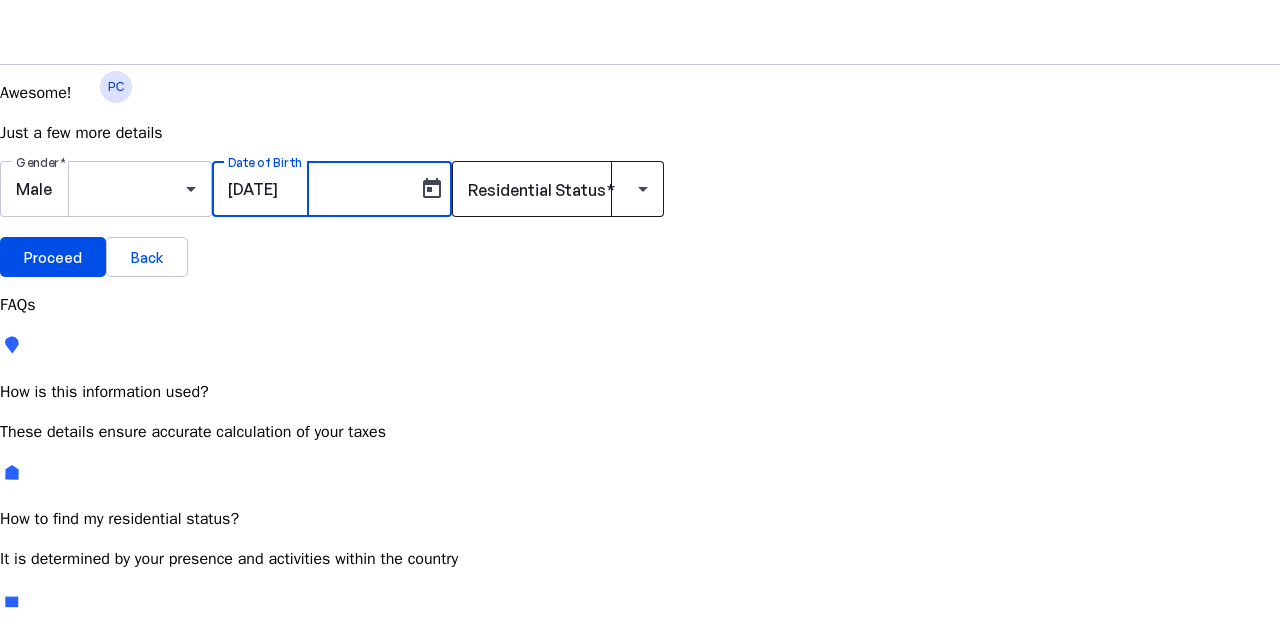 type on "13/11/1990" 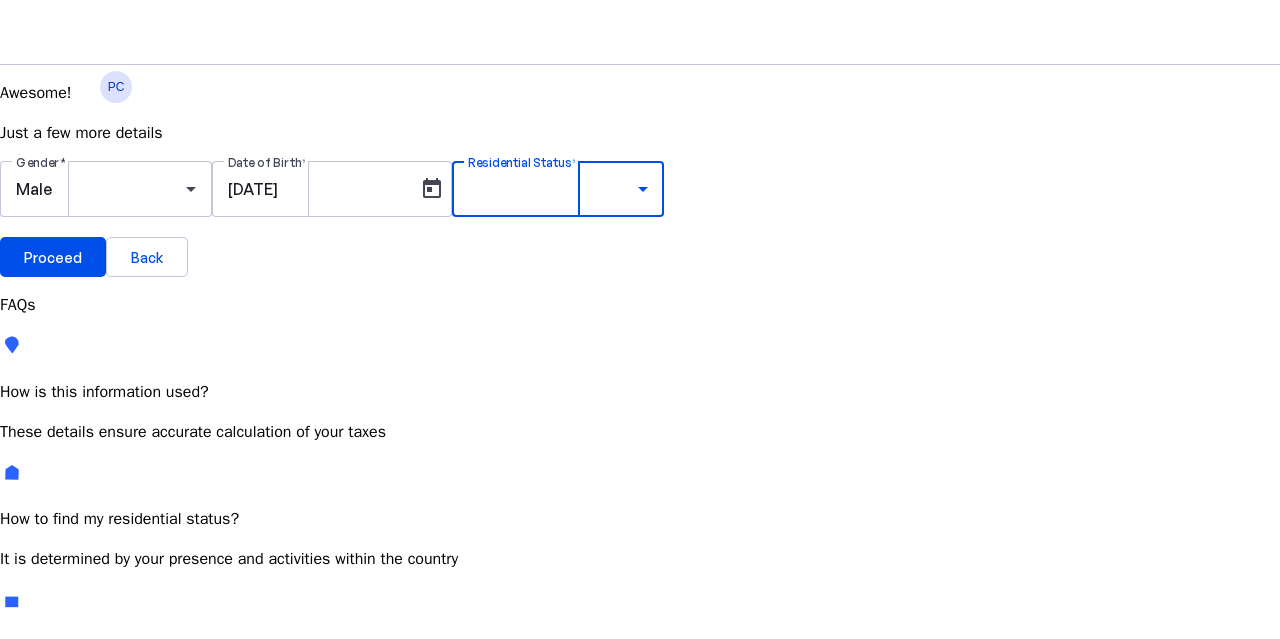click on "Resident Most Common" at bounding box center (72, 766) 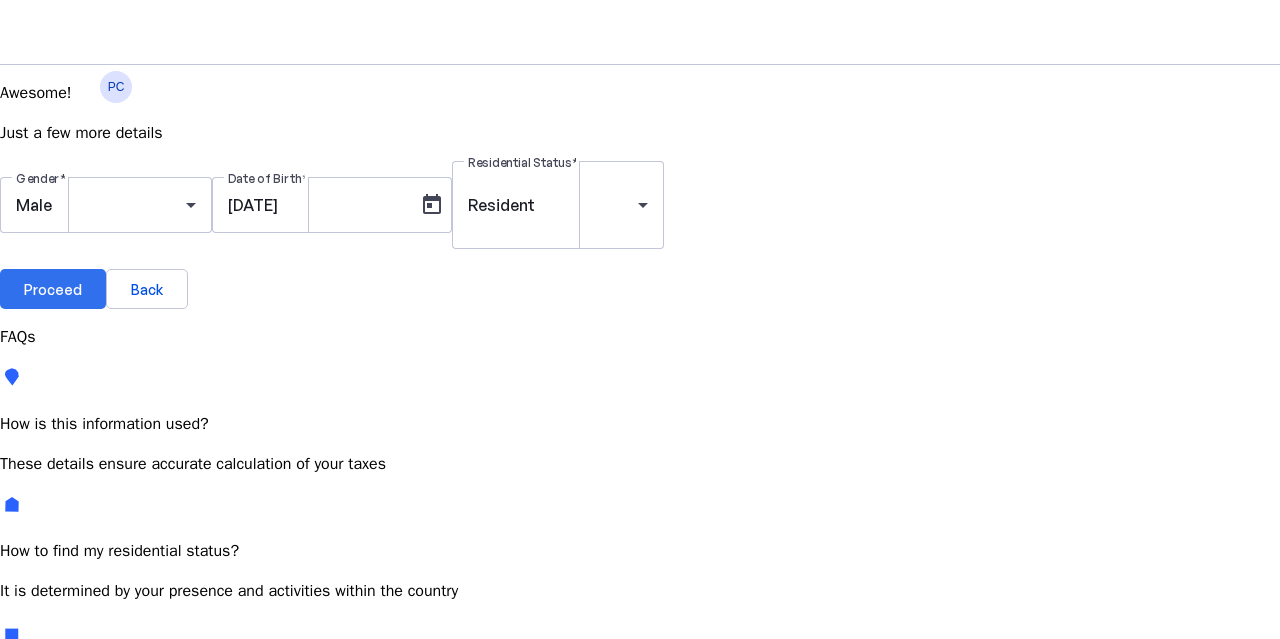 click on "Proceed" at bounding box center (53, 289) 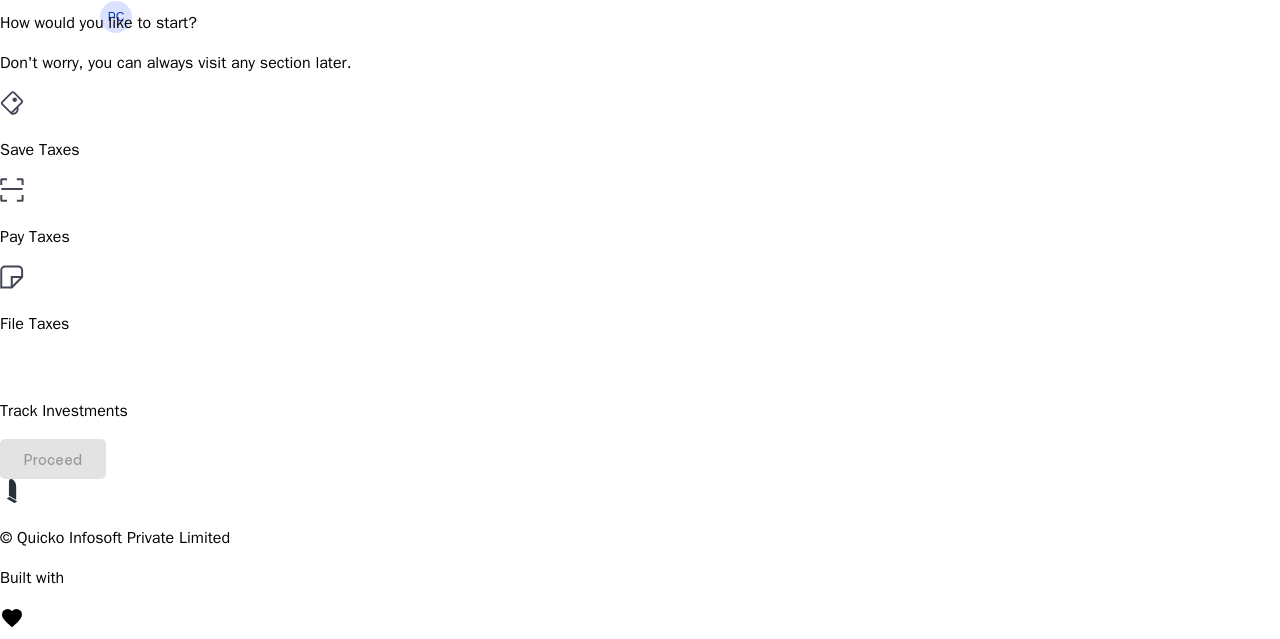 scroll, scrollTop: 50, scrollLeft: 0, axis: vertical 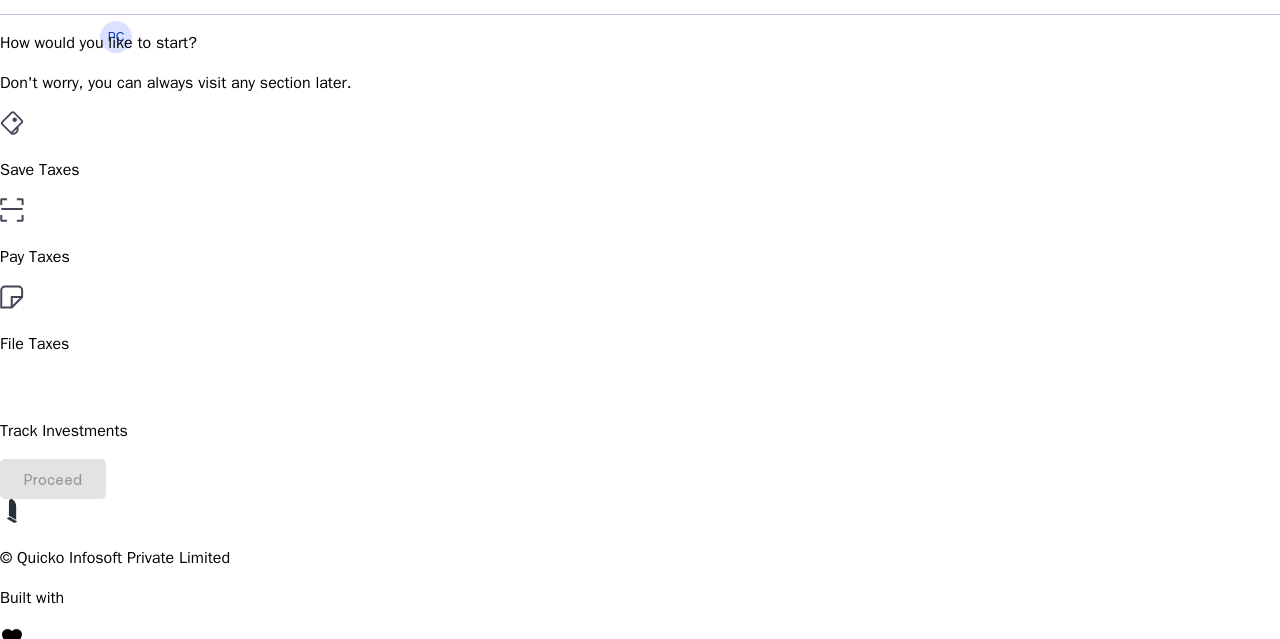 click on "File Taxes" at bounding box center [640, 170] 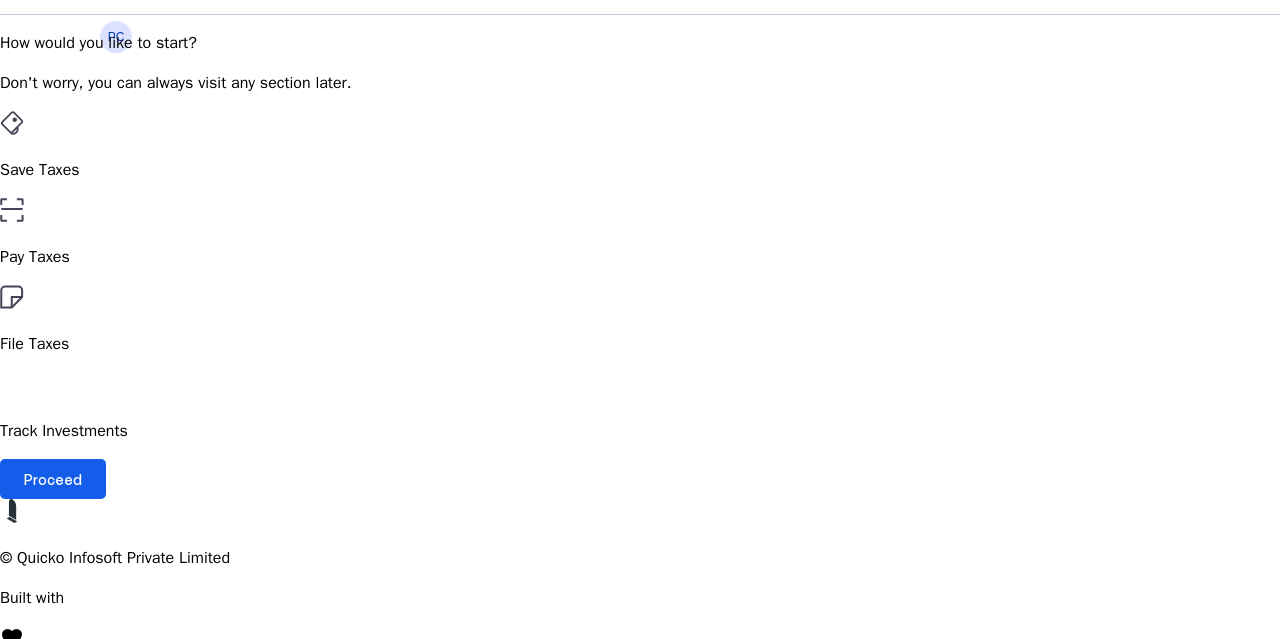 click on "Proceed" at bounding box center [53, 479] 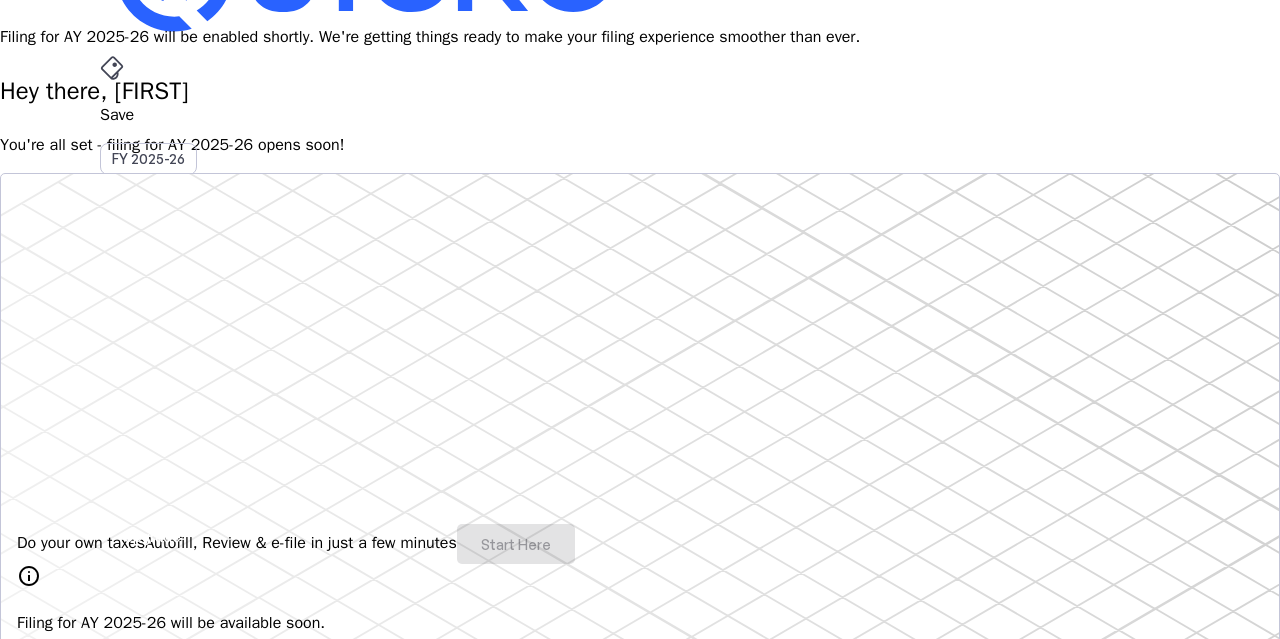 scroll, scrollTop: 0, scrollLeft: 0, axis: both 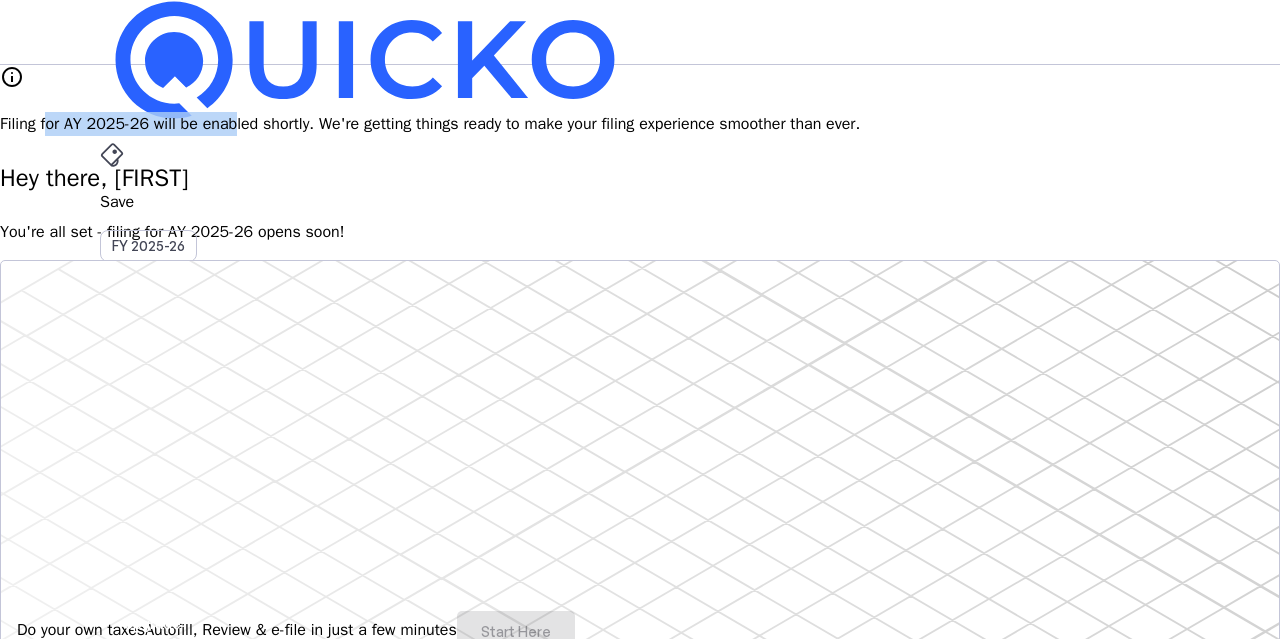 drag, startPoint x: 306, startPoint y: 98, endPoint x: 466, endPoint y: 118, distance: 161.24515 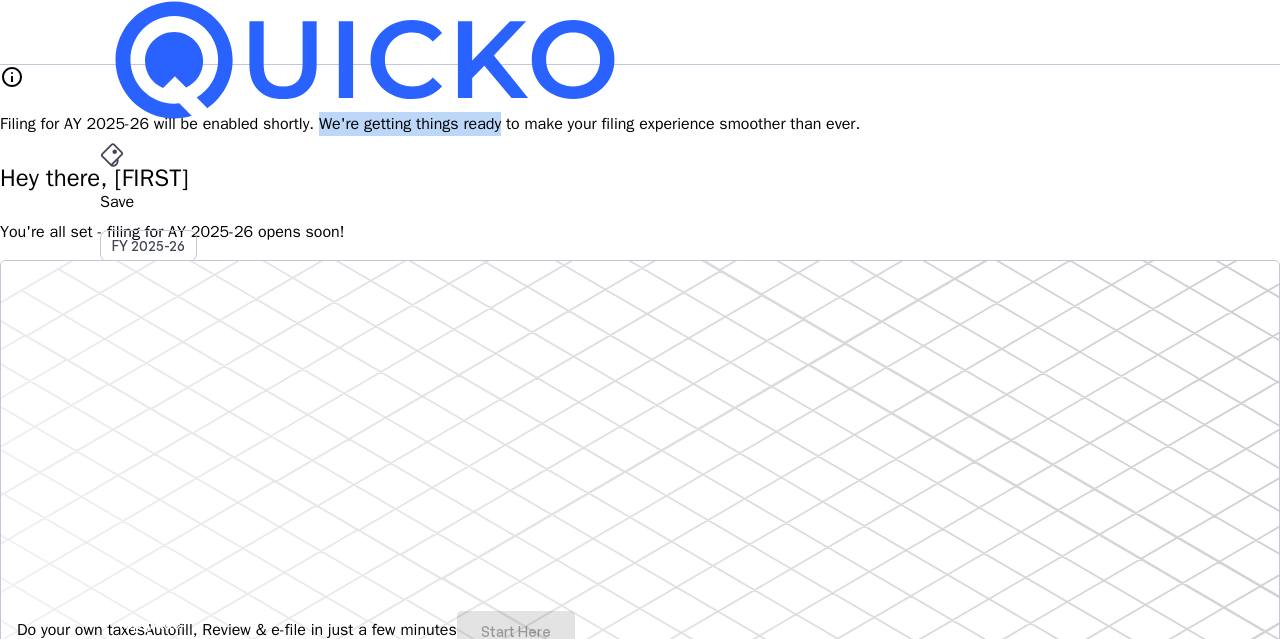 drag, startPoint x: 545, startPoint y: 114, endPoint x: 714, endPoint y: 117, distance: 169.02663 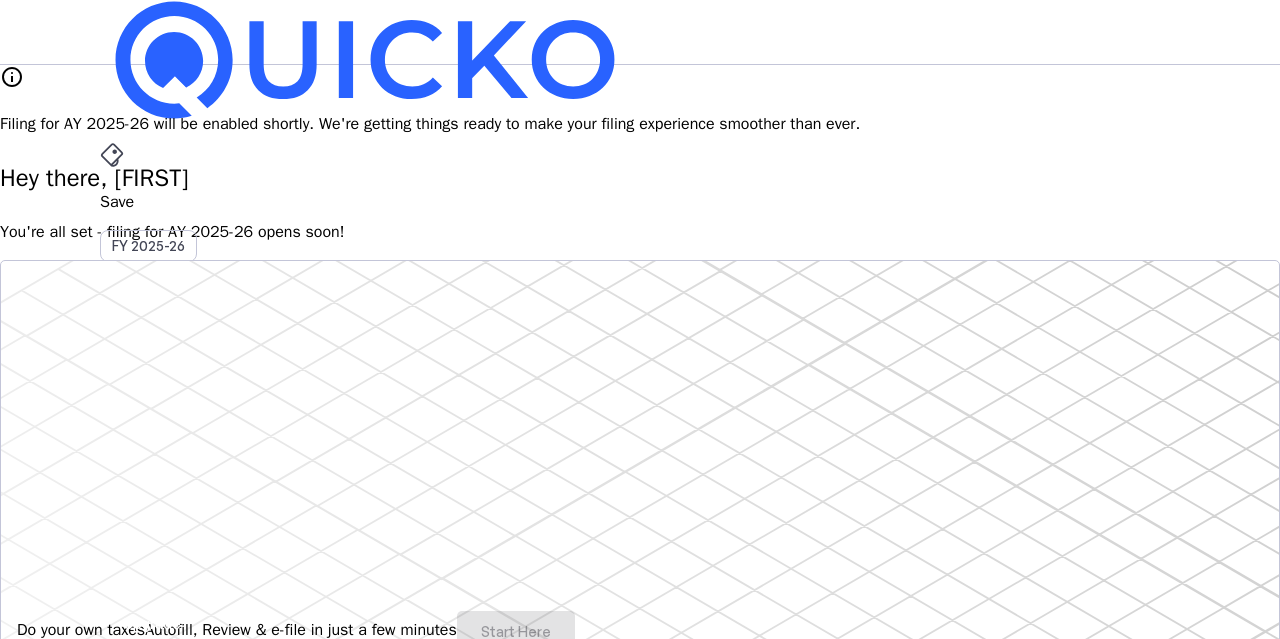 click on "File" at bounding box center [640, 408] 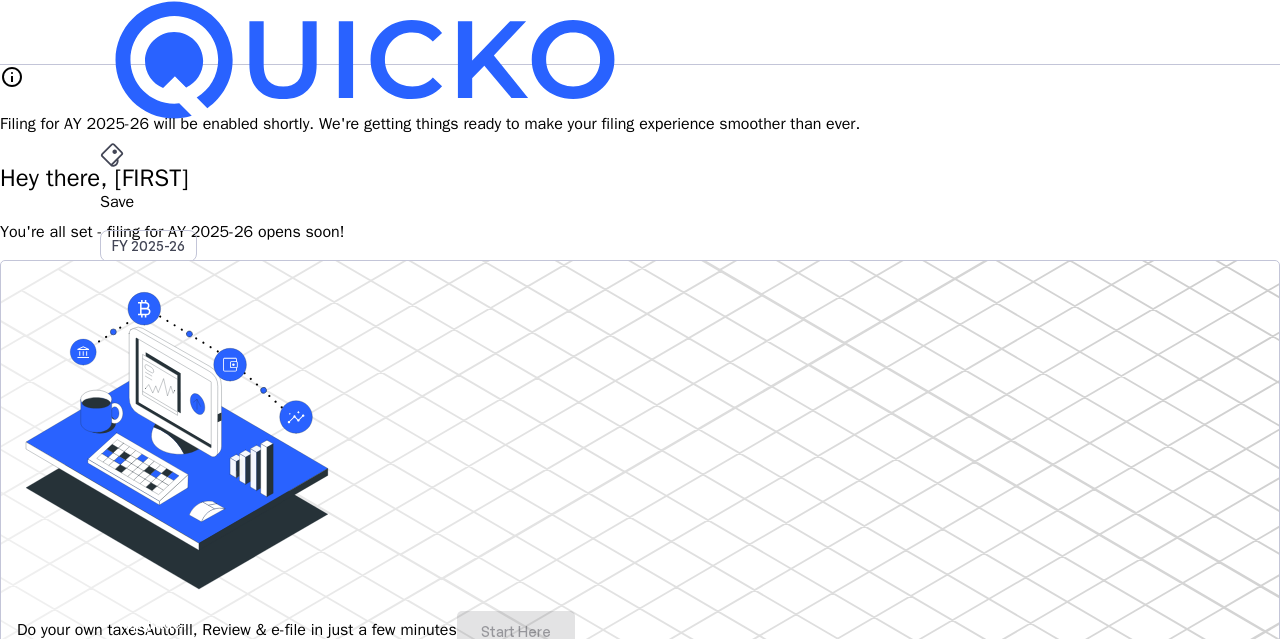 click on "Upgrade" at bounding box center (152, 623) 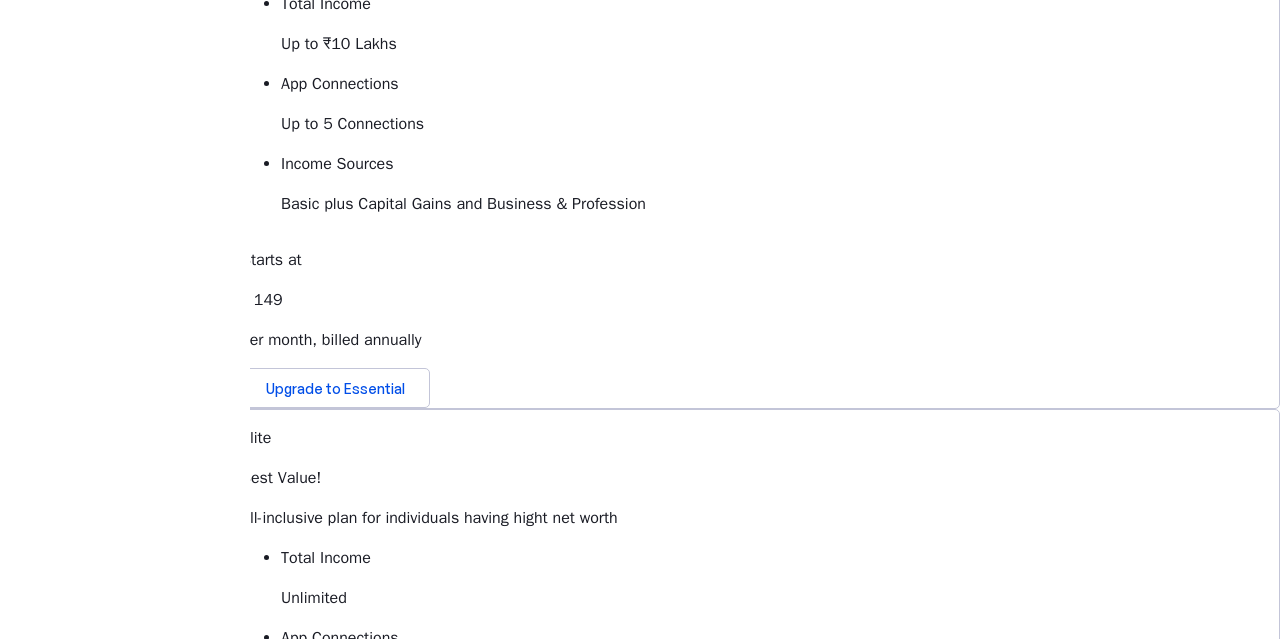scroll, scrollTop: 0, scrollLeft: 0, axis: both 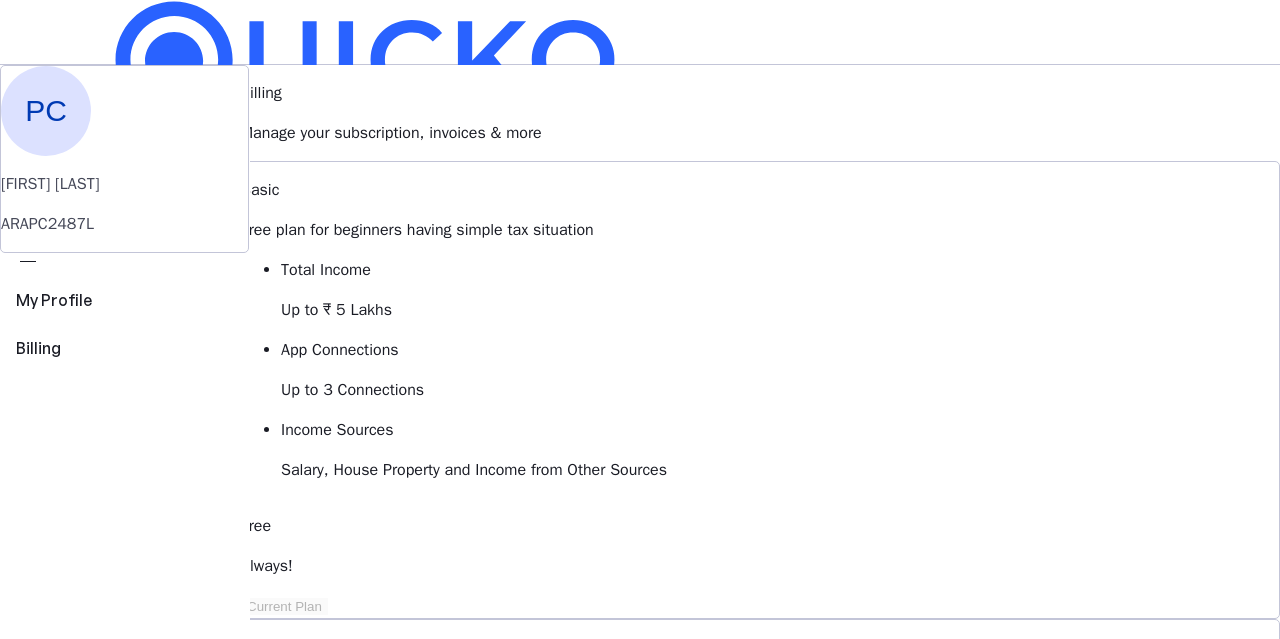 click on "FY 2025-26" at bounding box center [148, 246] 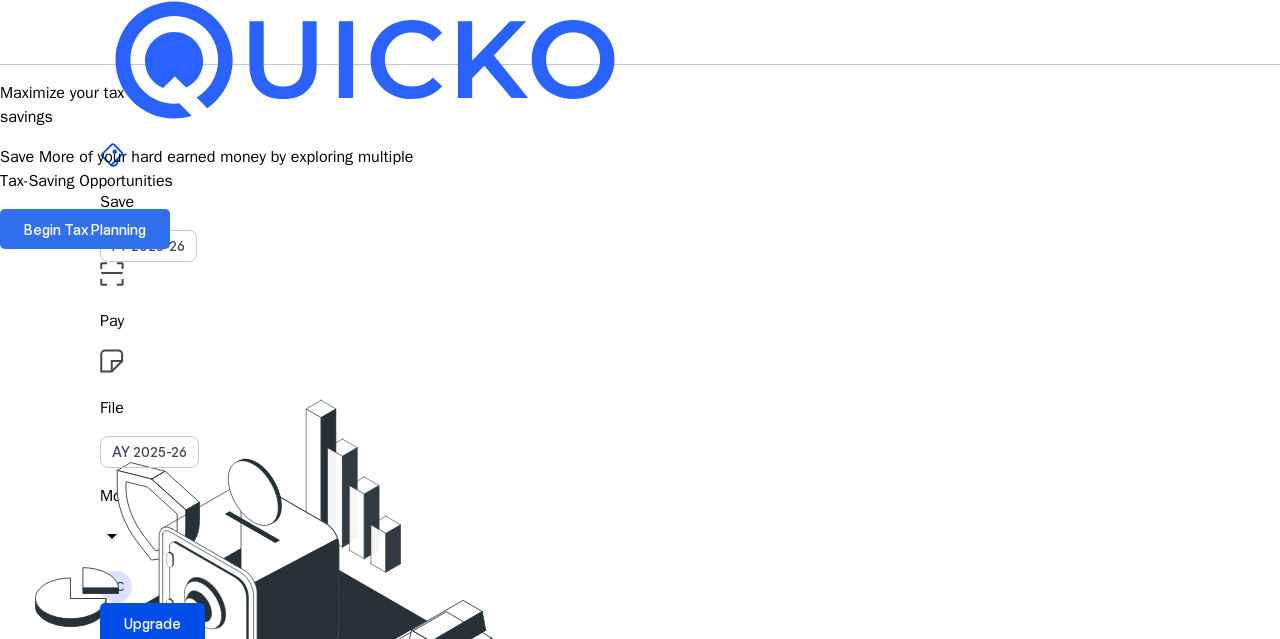click on "Begin Tax Planning" at bounding box center (85, 229) 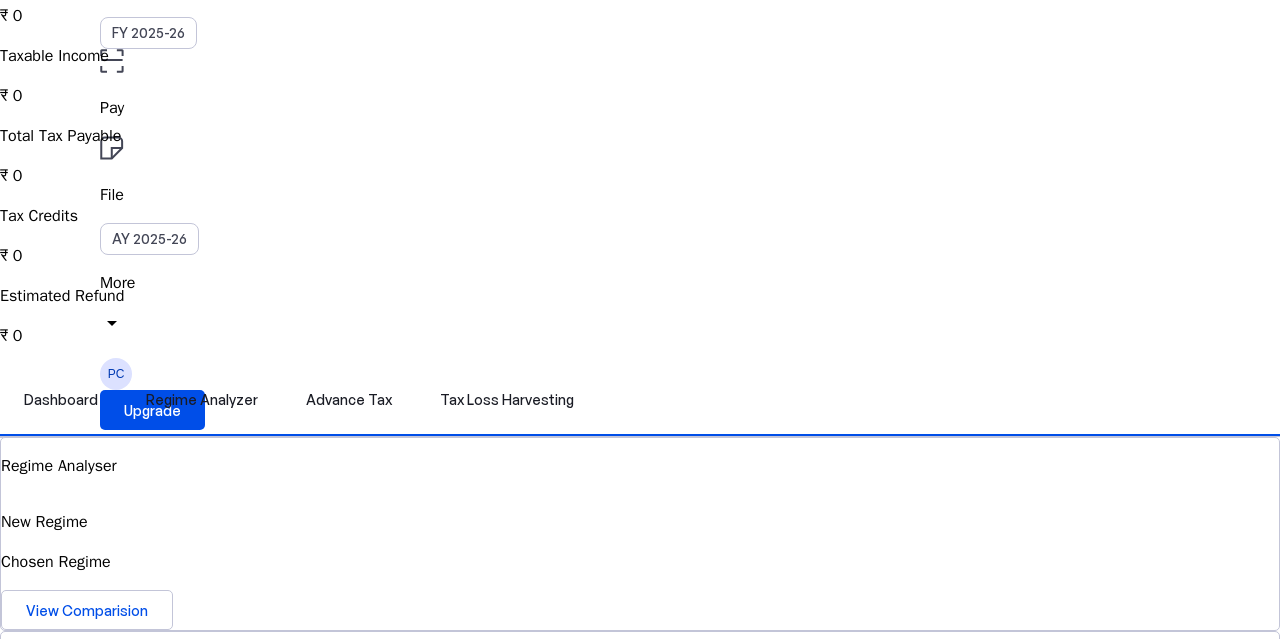 scroll, scrollTop: 0, scrollLeft: 0, axis: both 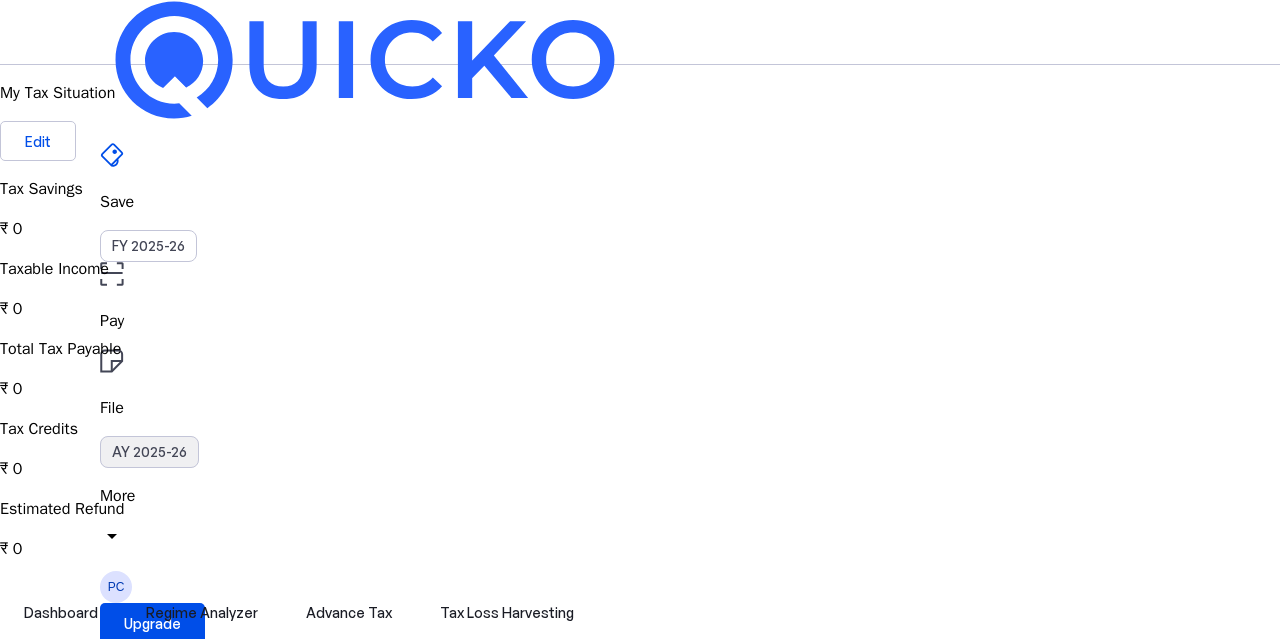 click on "AY 2025-26" at bounding box center [149, 452] 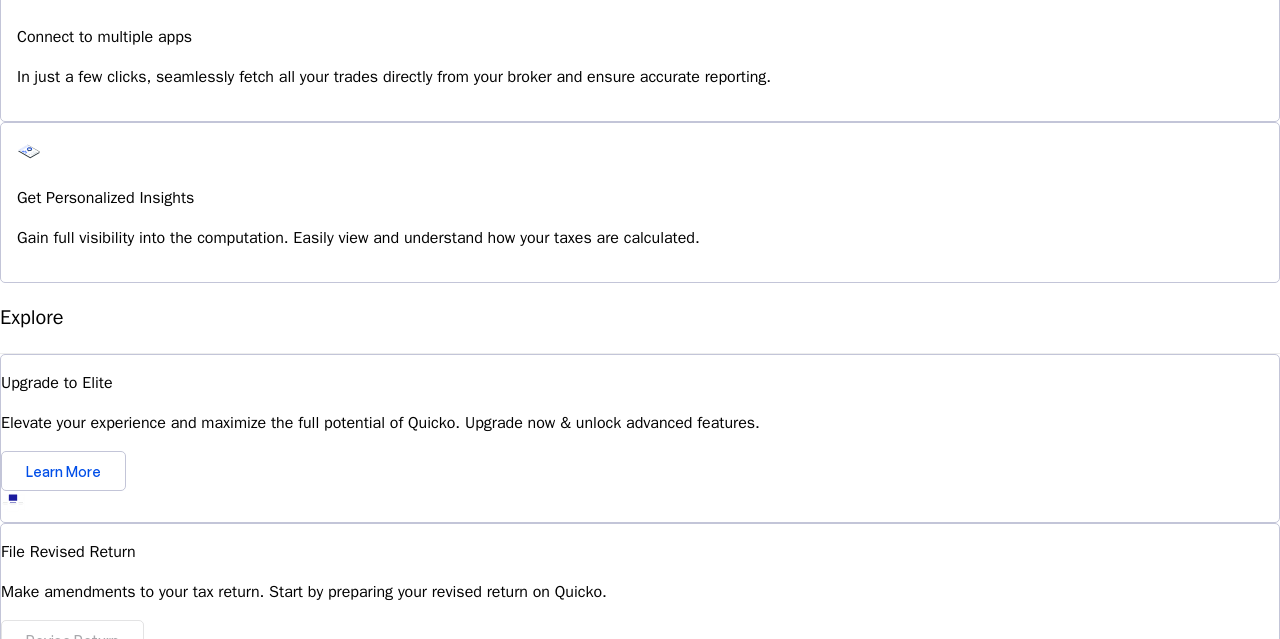 scroll, scrollTop: 1865, scrollLeft: 0, axis: vertical 